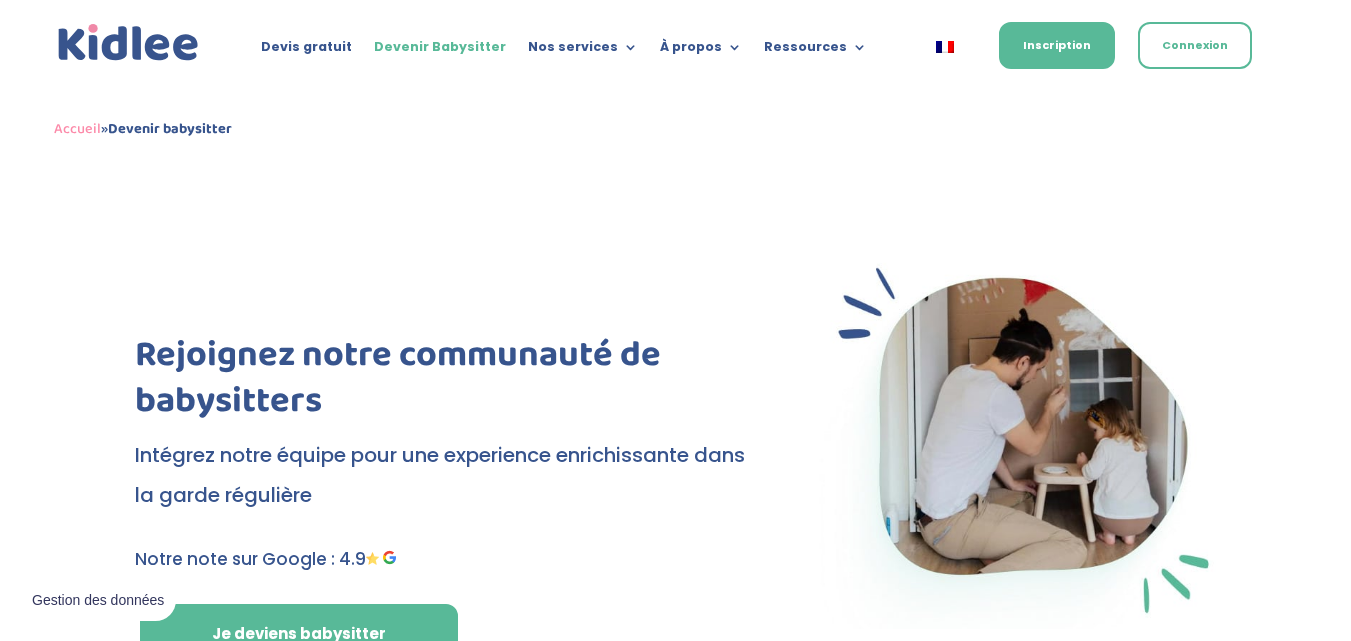 scroll, scrollTop: 0, scrollLeft: 0, axis: both 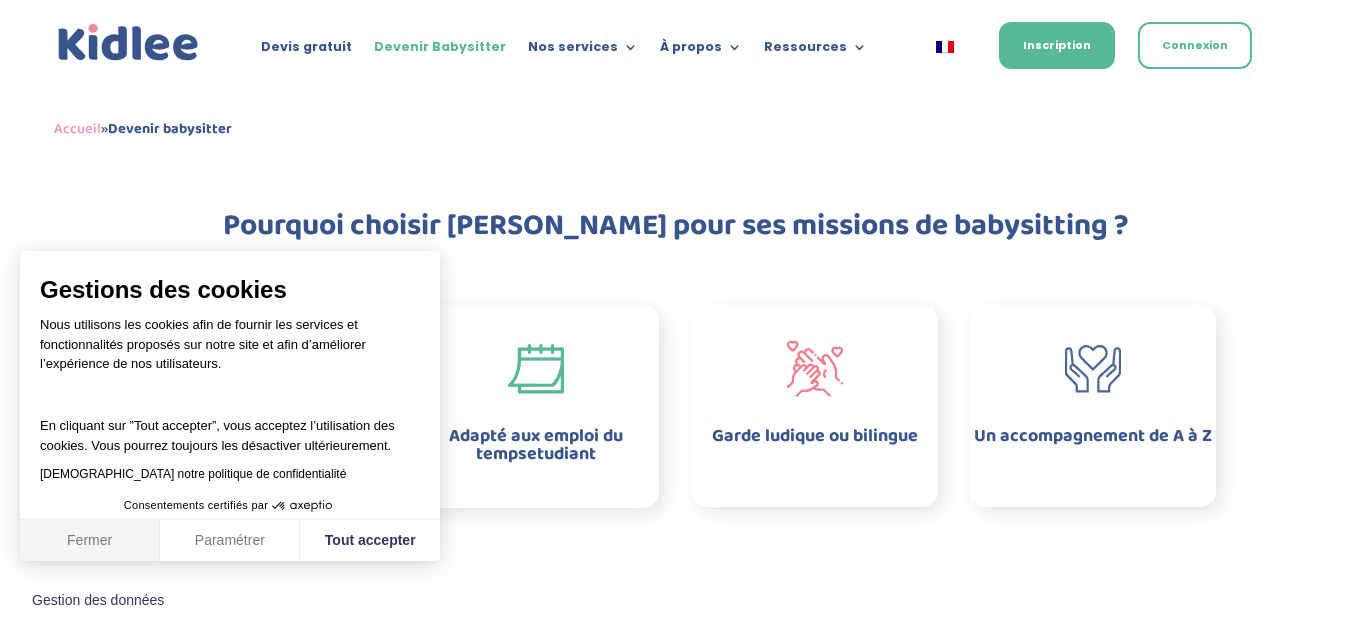 click on "Fermer" at bounding box center [90, 541] 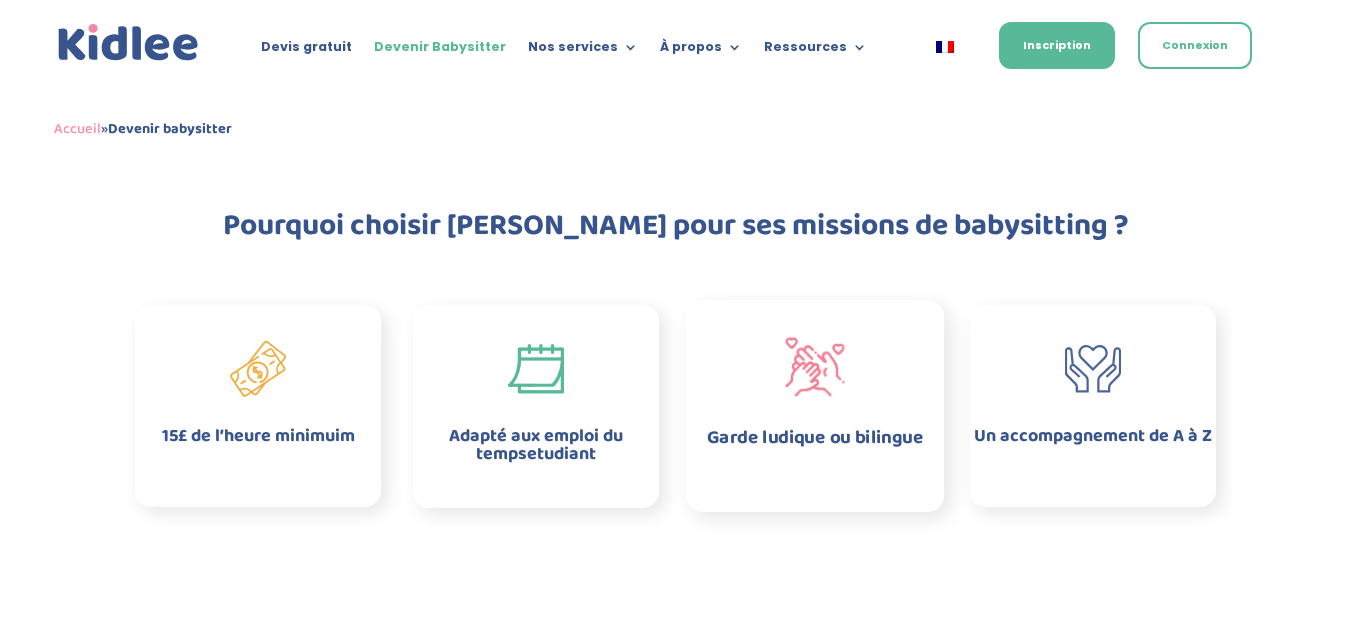 click on "Garde ludique ou bilingue" at bounding box center [815, 397] 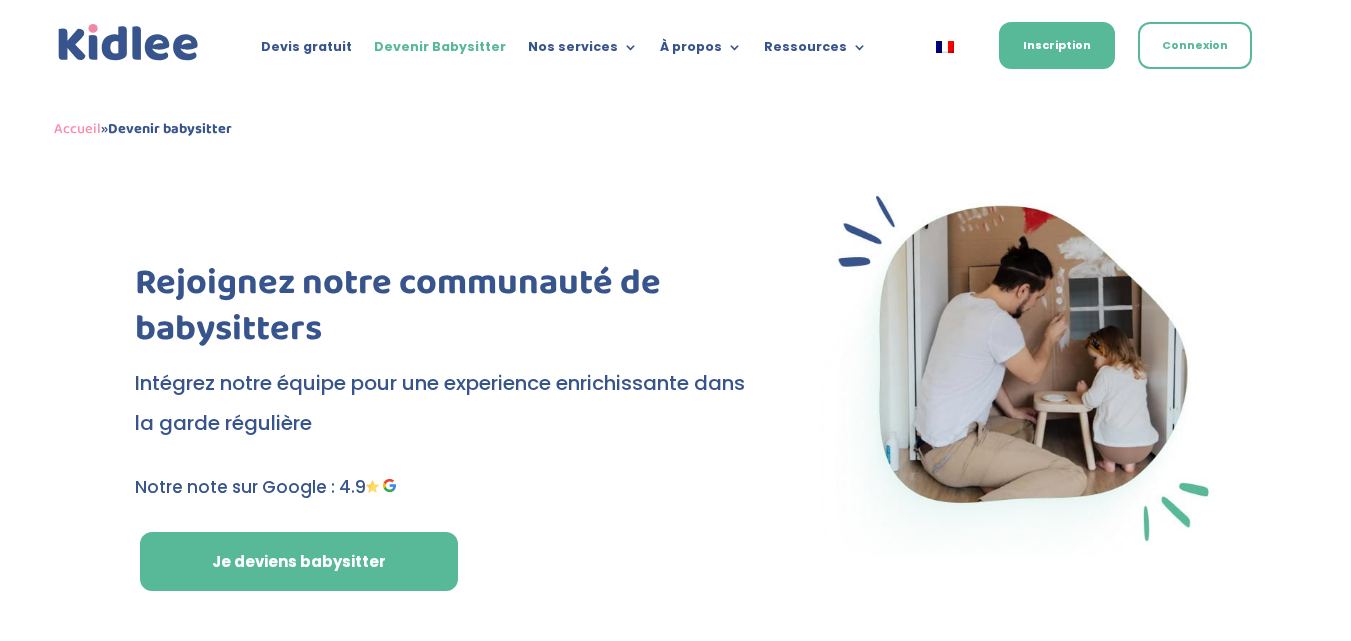 scroll, scrollTop: 94, scrollLeft: 0, axis: vertical 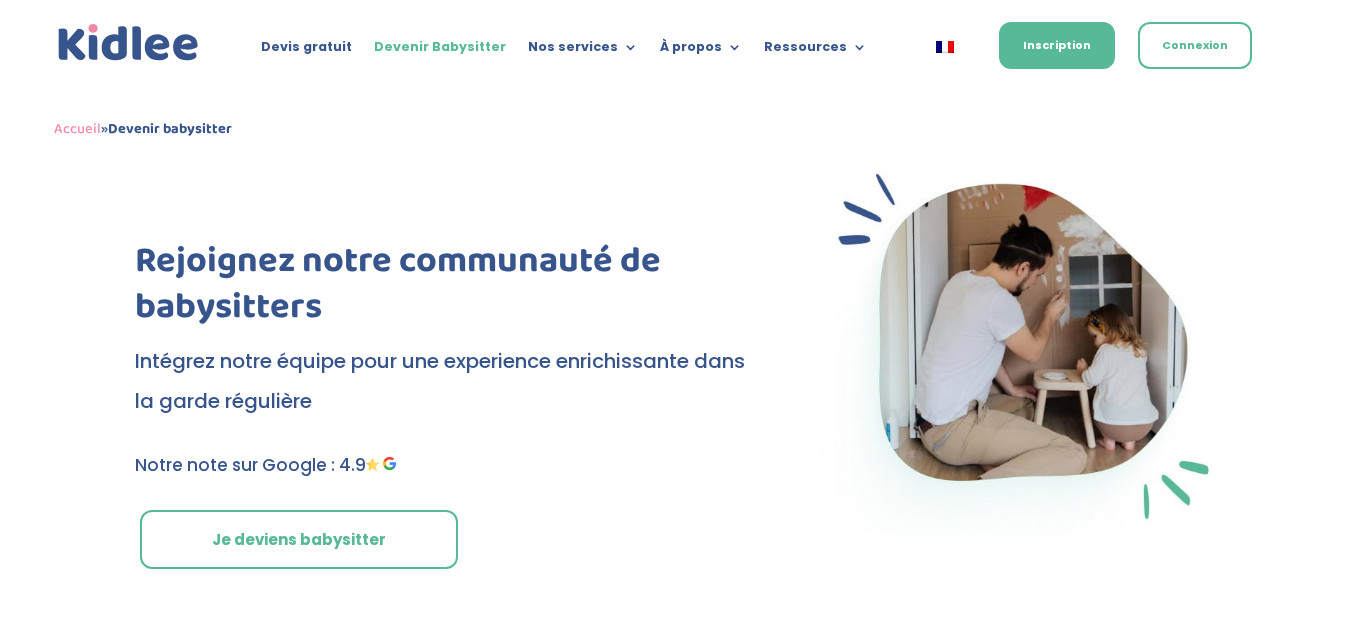 click on "Je deviens babysitter" at bounding box center (299, 540) 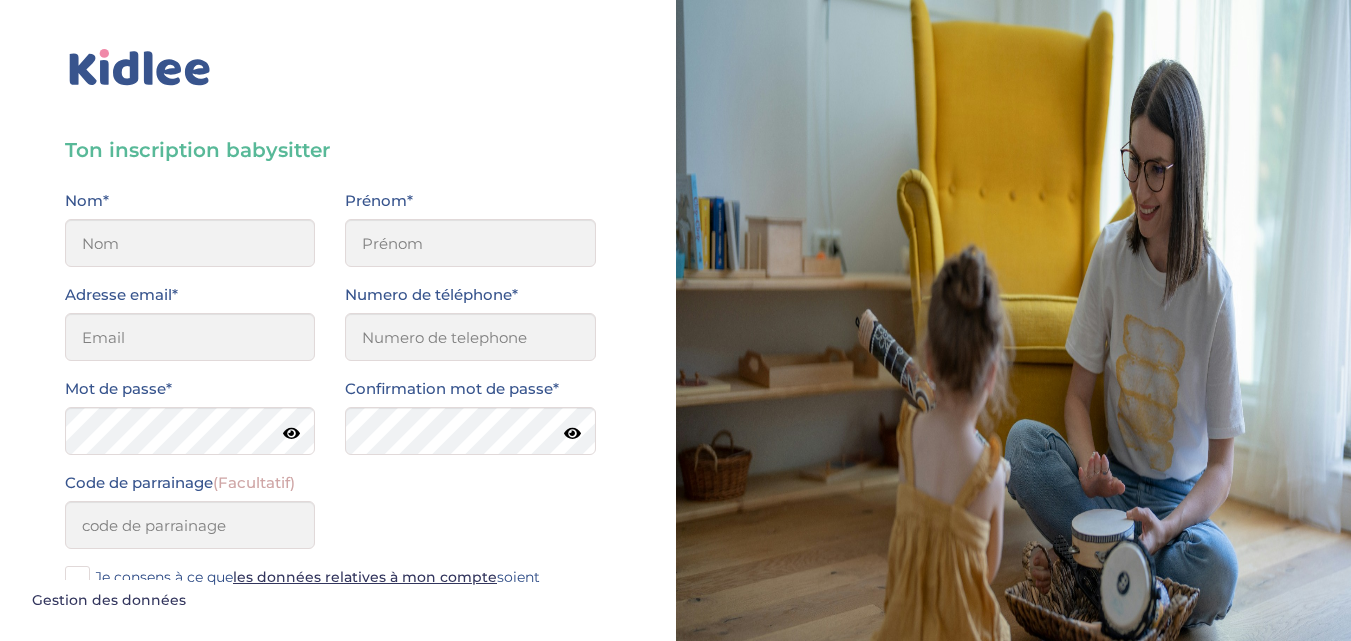 scroll, scrollTop: 0, scrollLeft: 0, axis: both 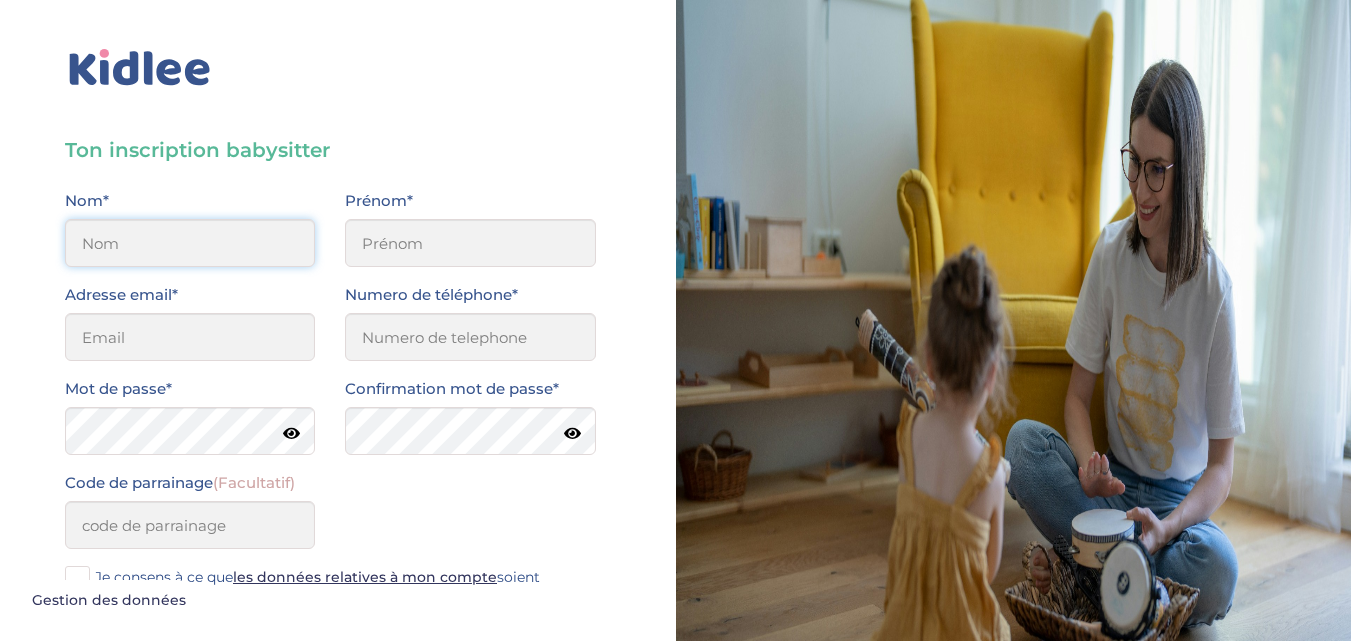 click at bounding box center (190, 243) 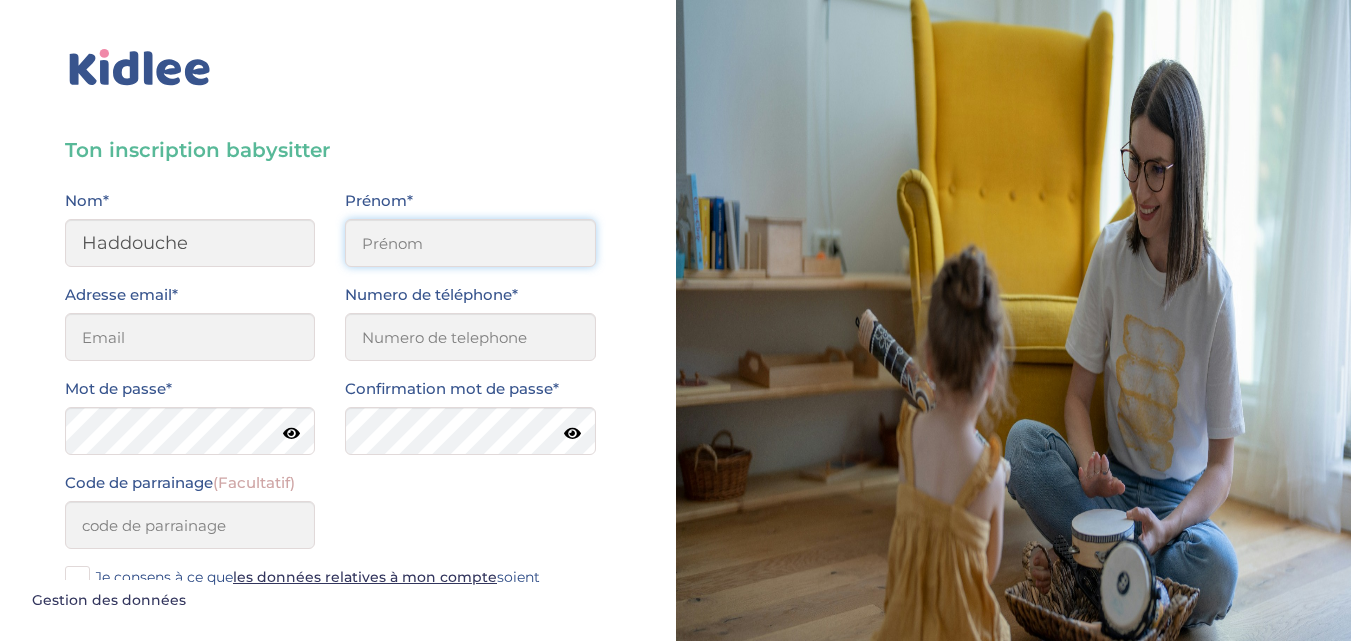 type on "Naziha" 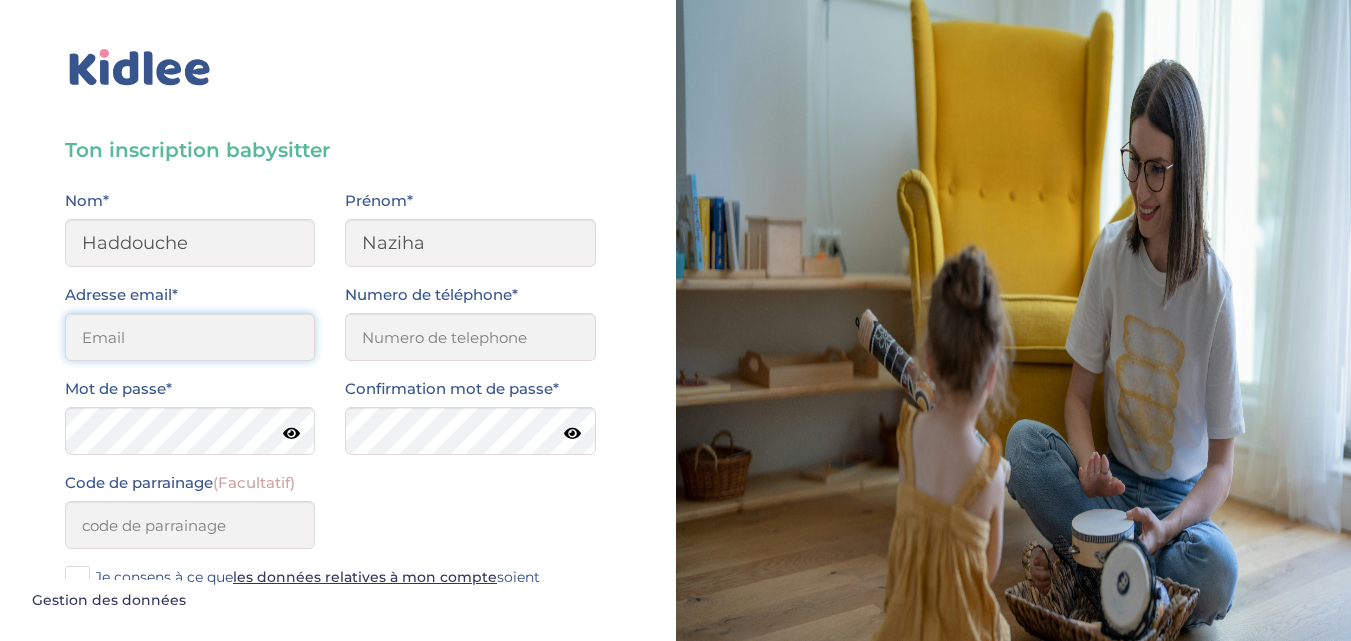 type on "n.haddouche@mailistec.fr" 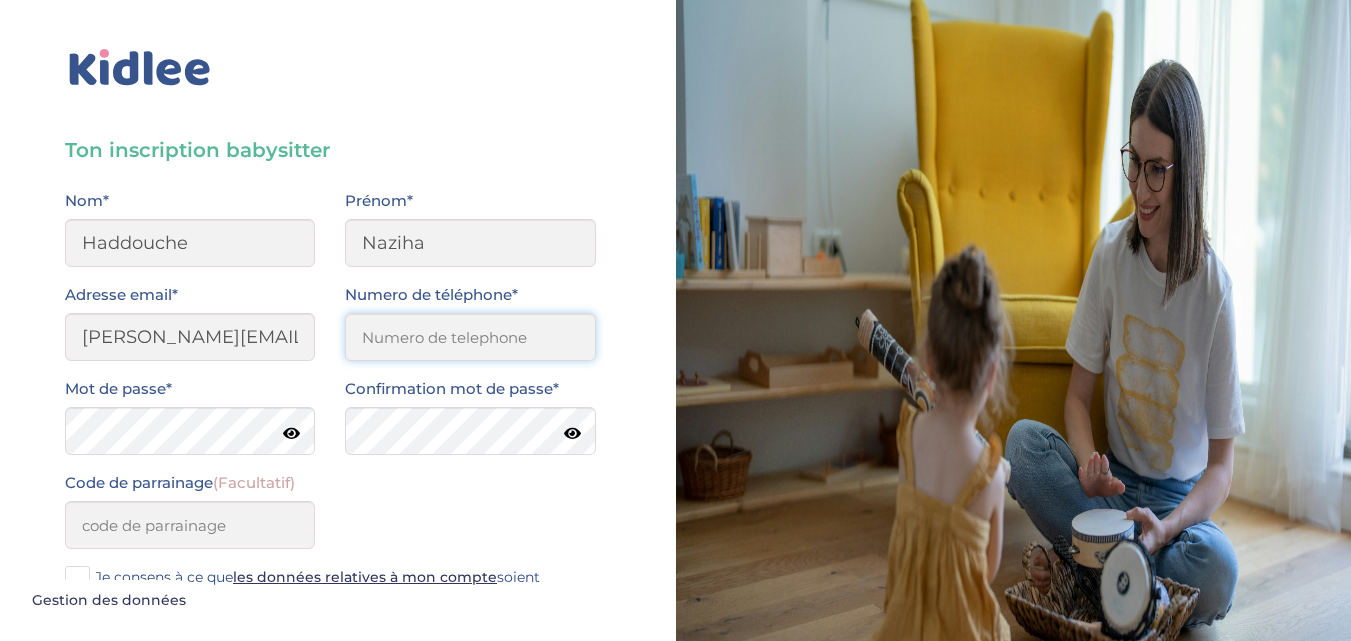 type on "0753205008" 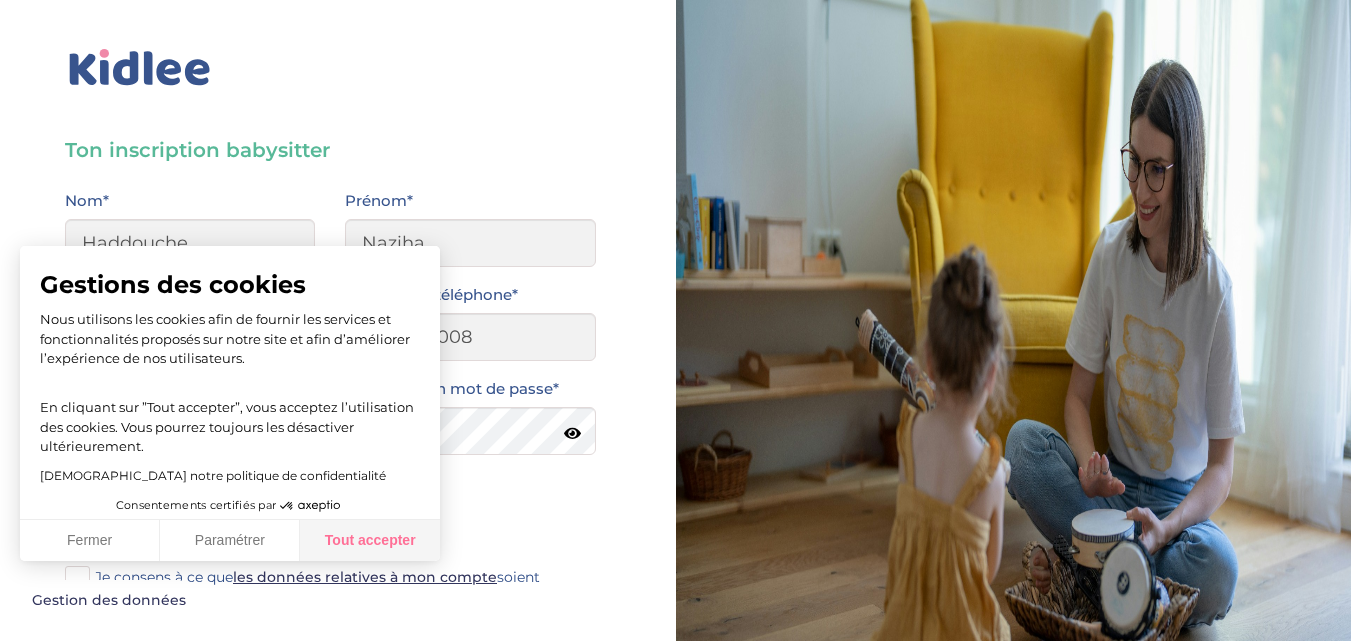 click on "Tout accepter" at bounding box center [370, 541] 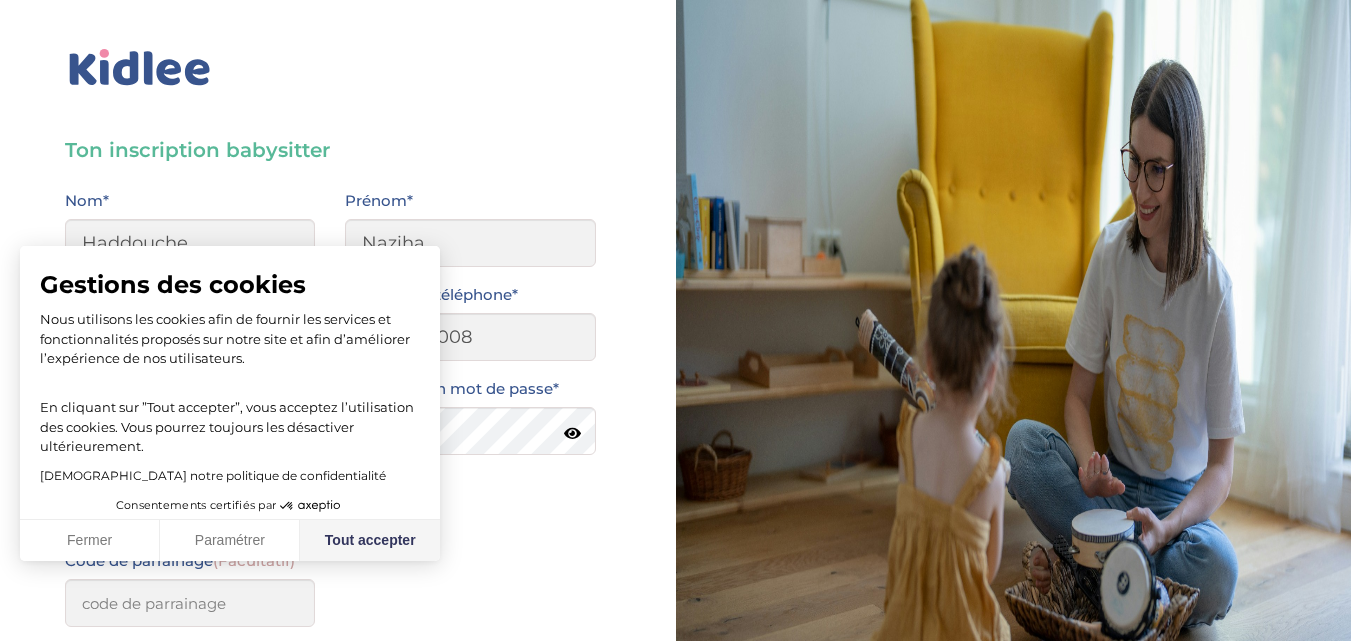checkbox on "true" 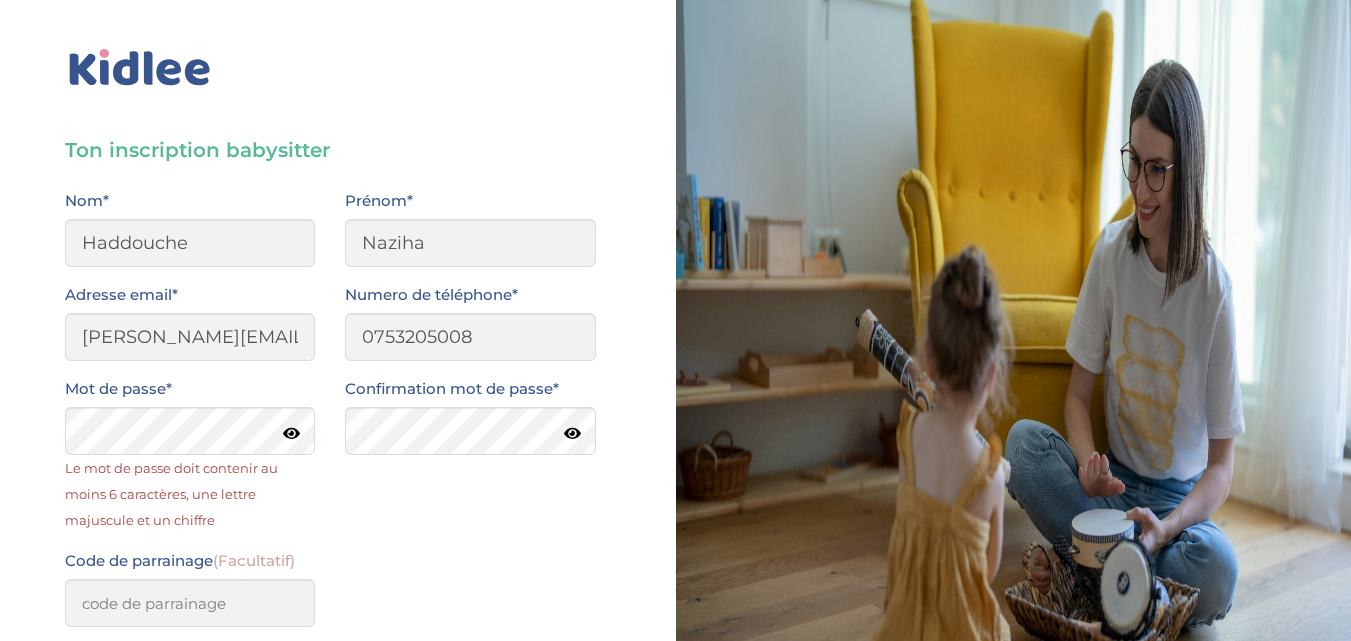 click at bounding box center (291, 433) 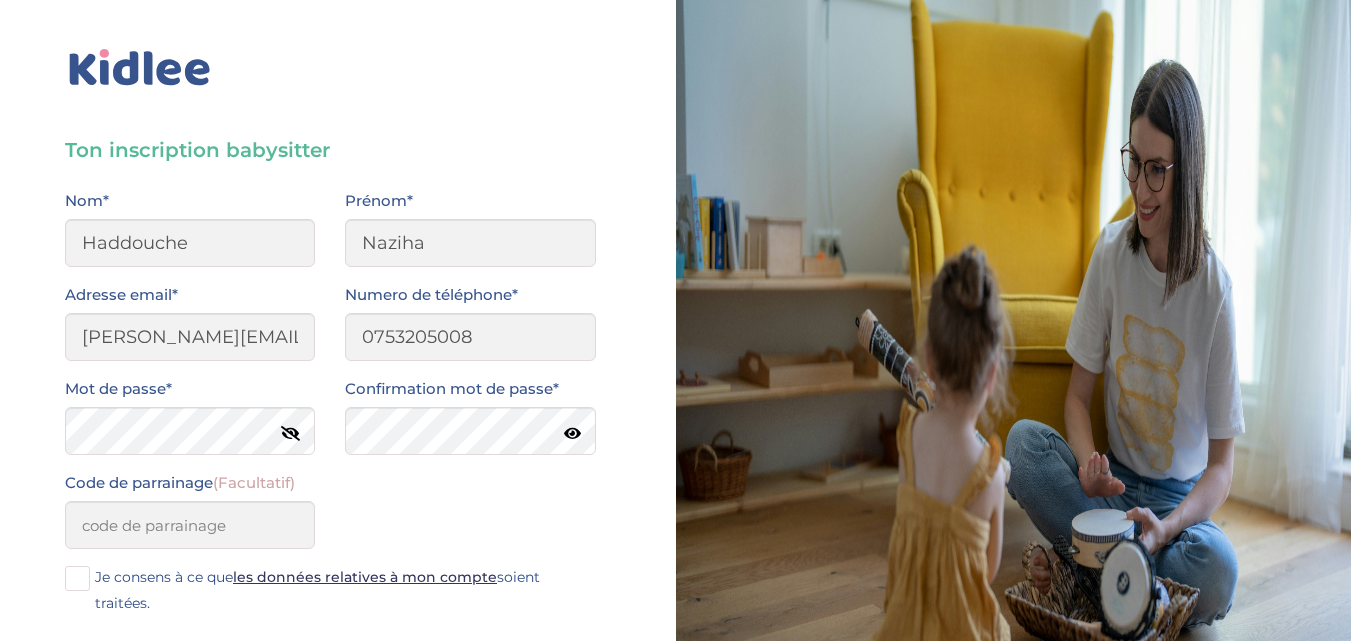click at bounding box center [572, 433] 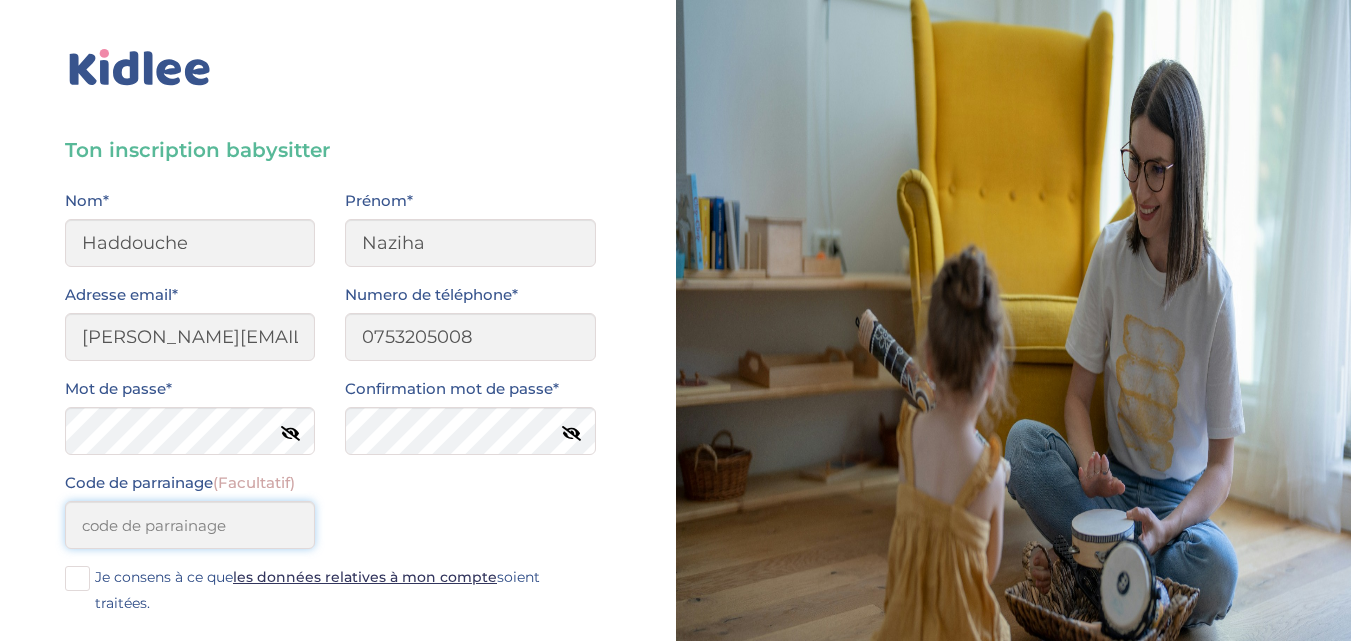 click on "Code de parrainage  (Facultatif)" at bounding box center (190, 525) 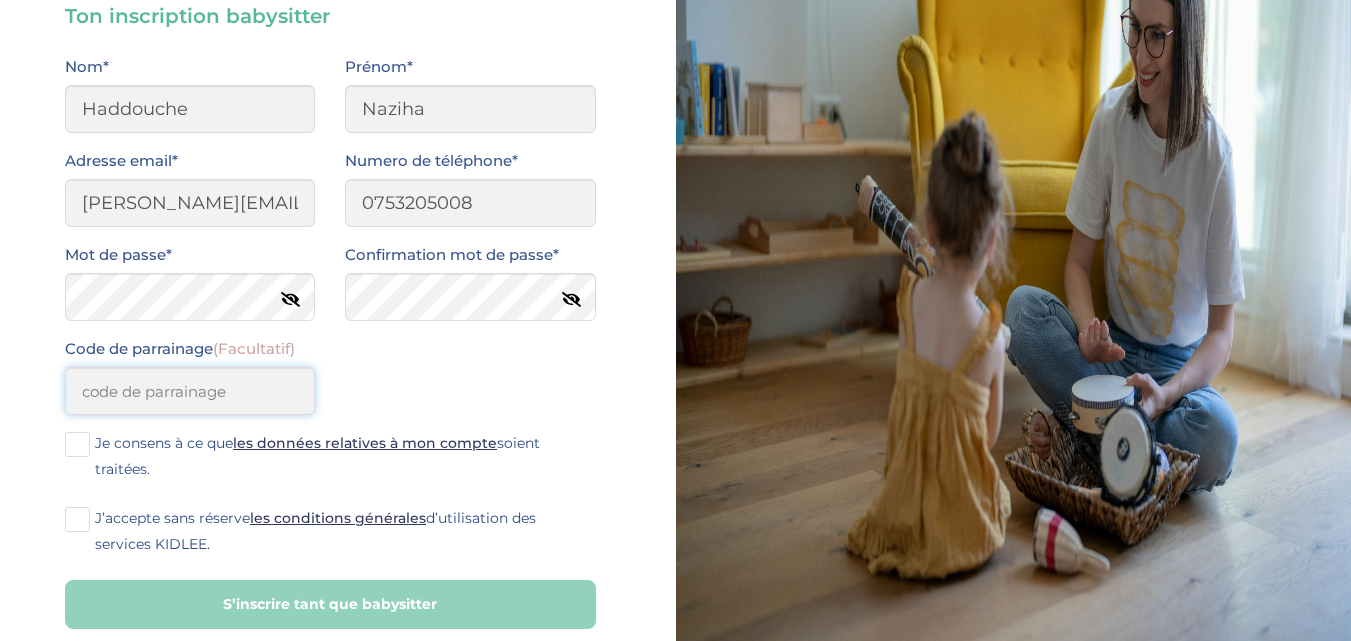 scroll, scrollTop: 160, scrollLeft: 0, axis: vertical 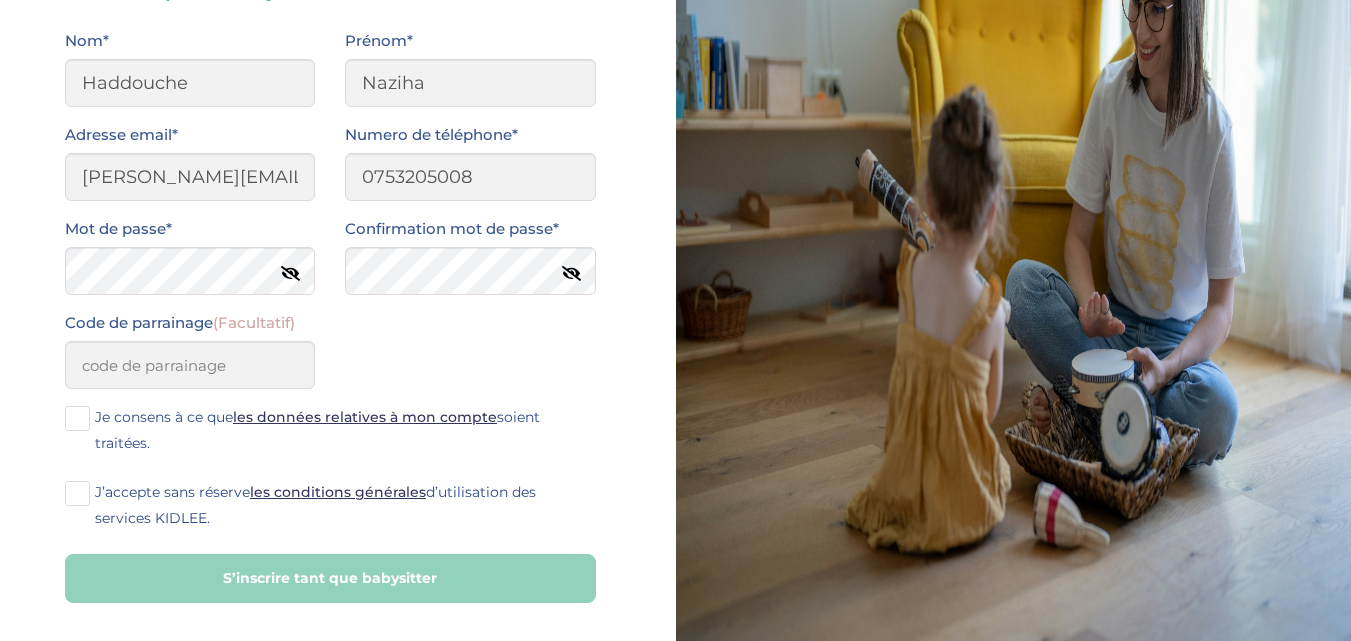 click at bounding box center [77, 418] 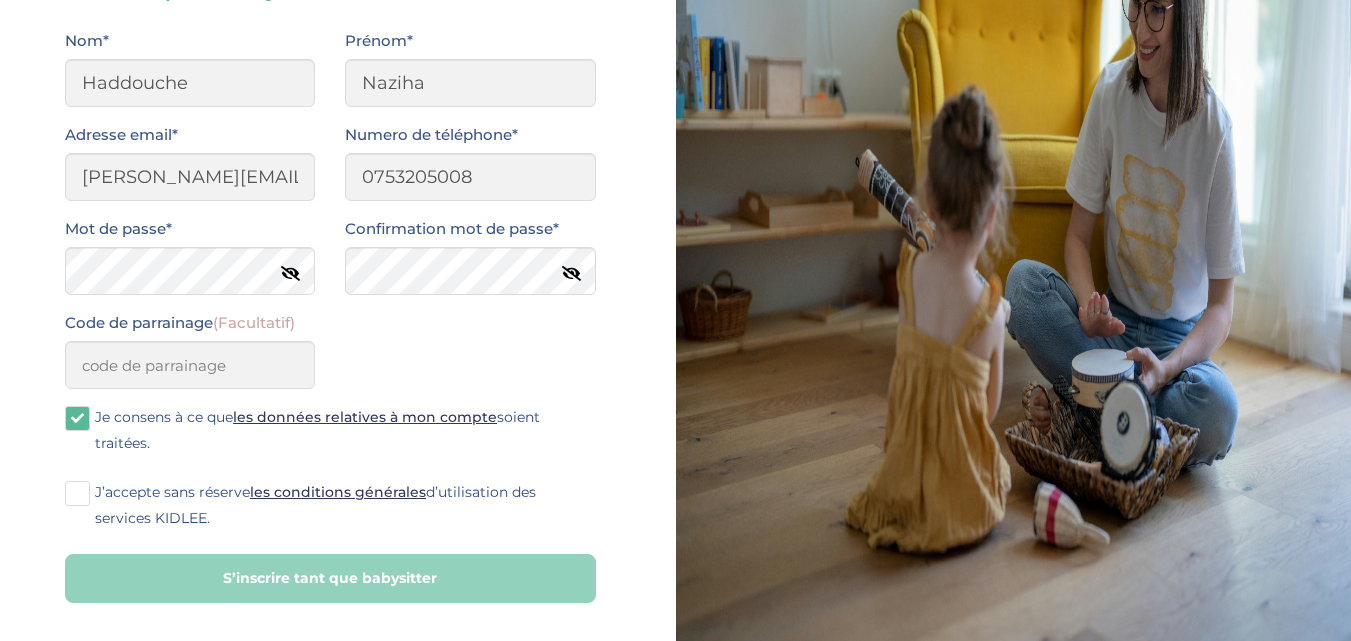 click at bounding box center [77, 493] 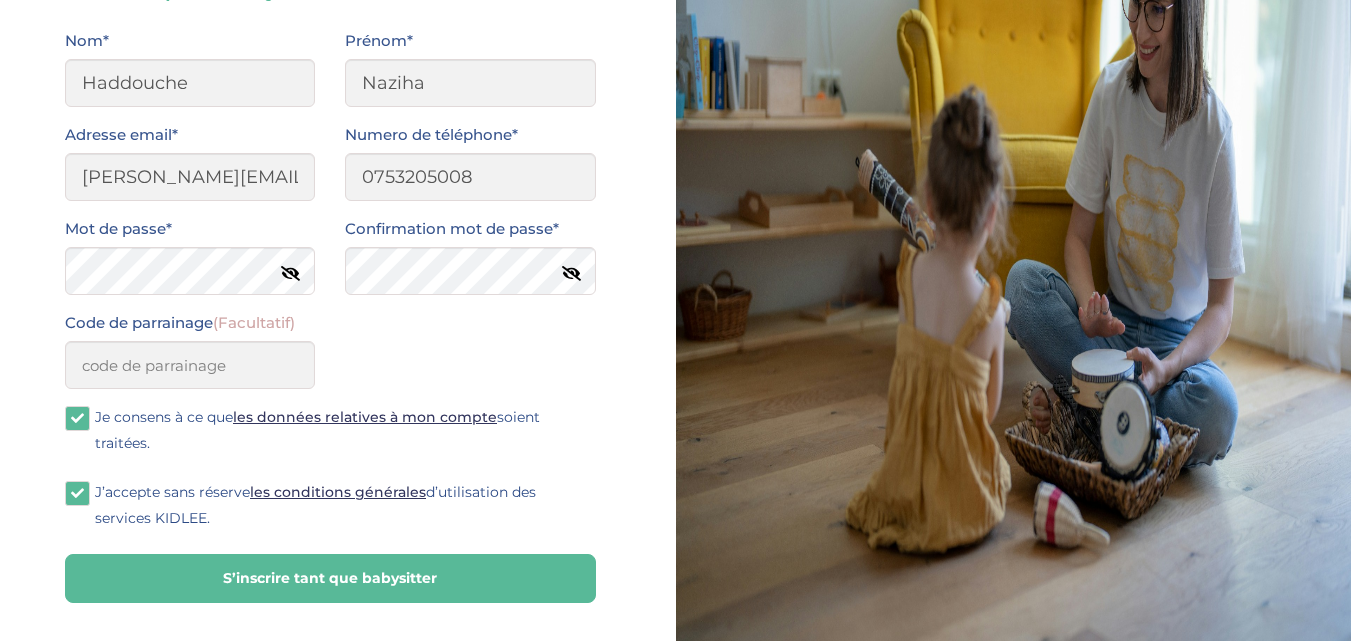 click at bounding box center (77, 418) 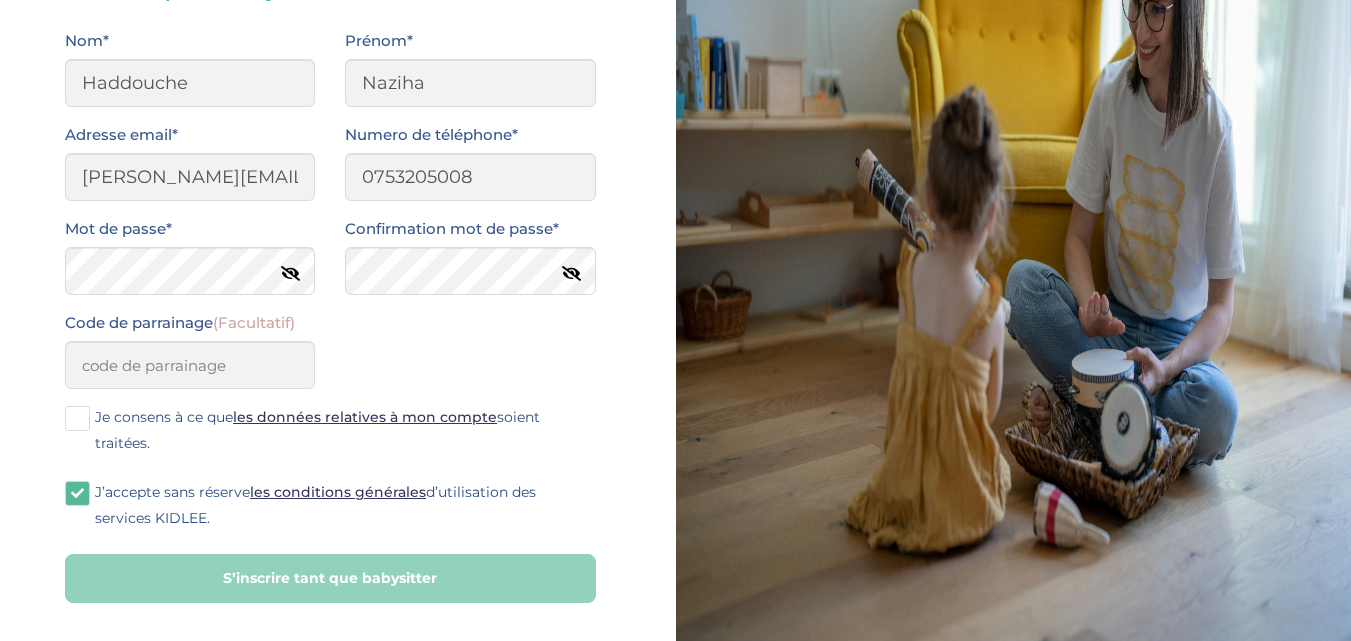 click at bounding box center (77, 418) 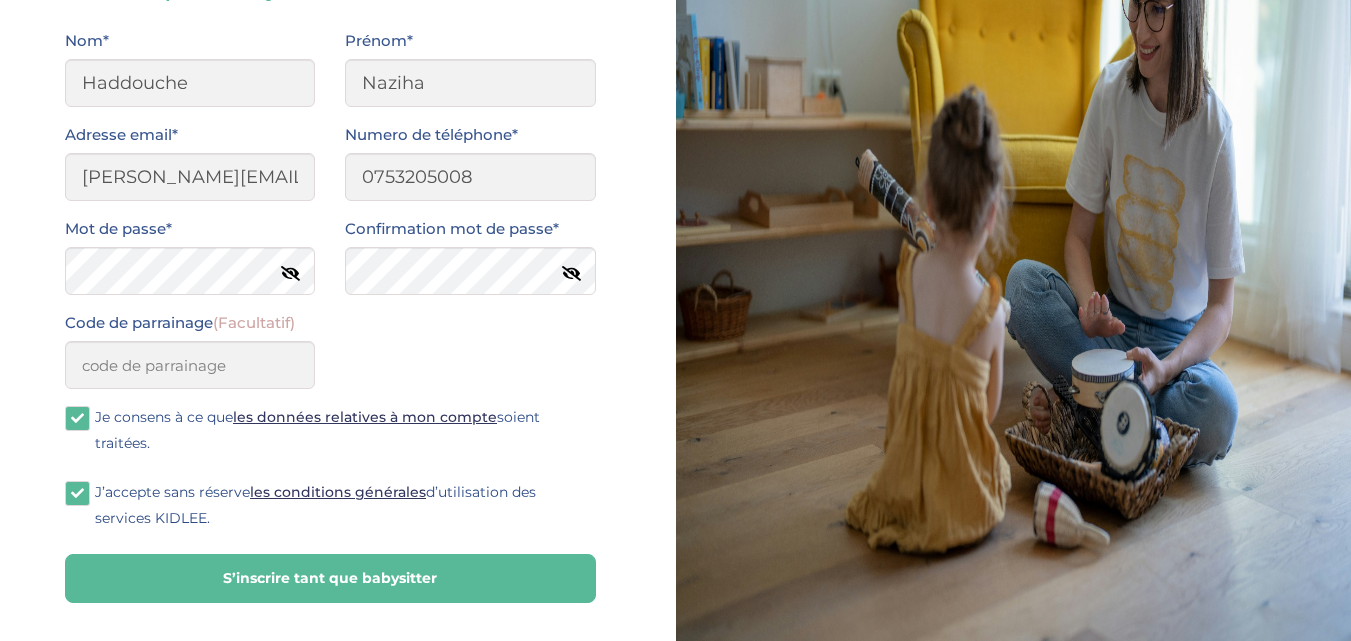 click on "S’inscrire tant que babysitter" at bounding box center (330, 578) 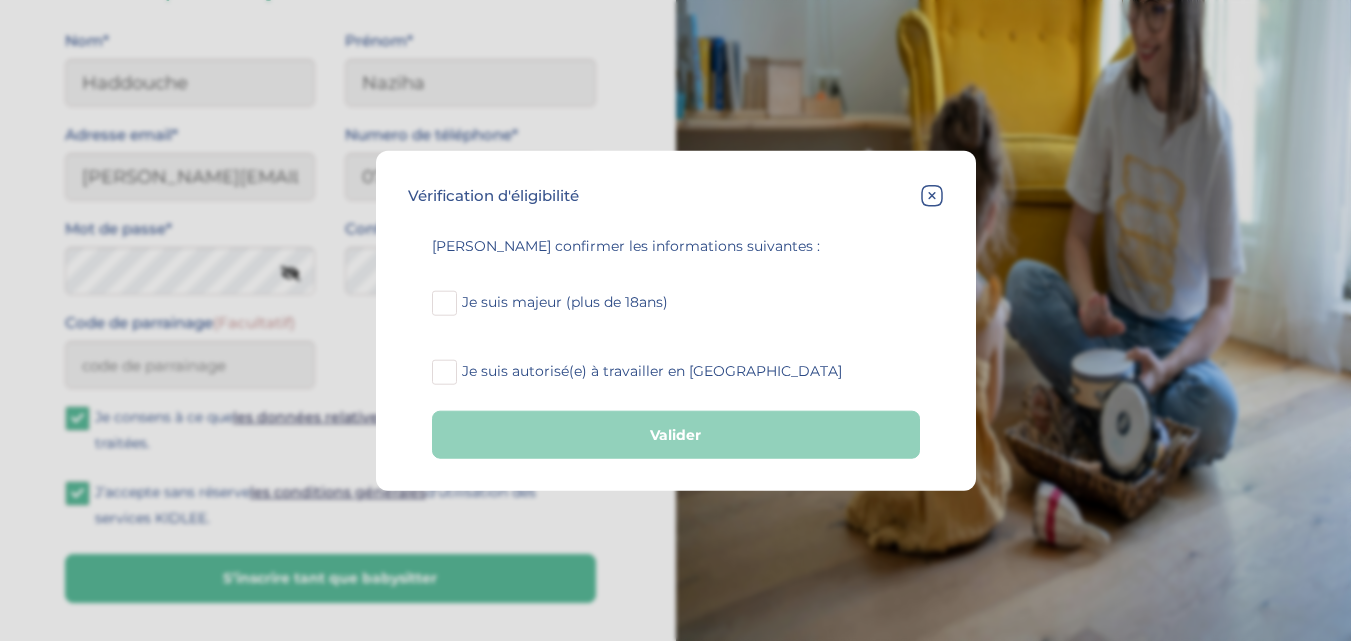 click at bounding box center (444, 302) 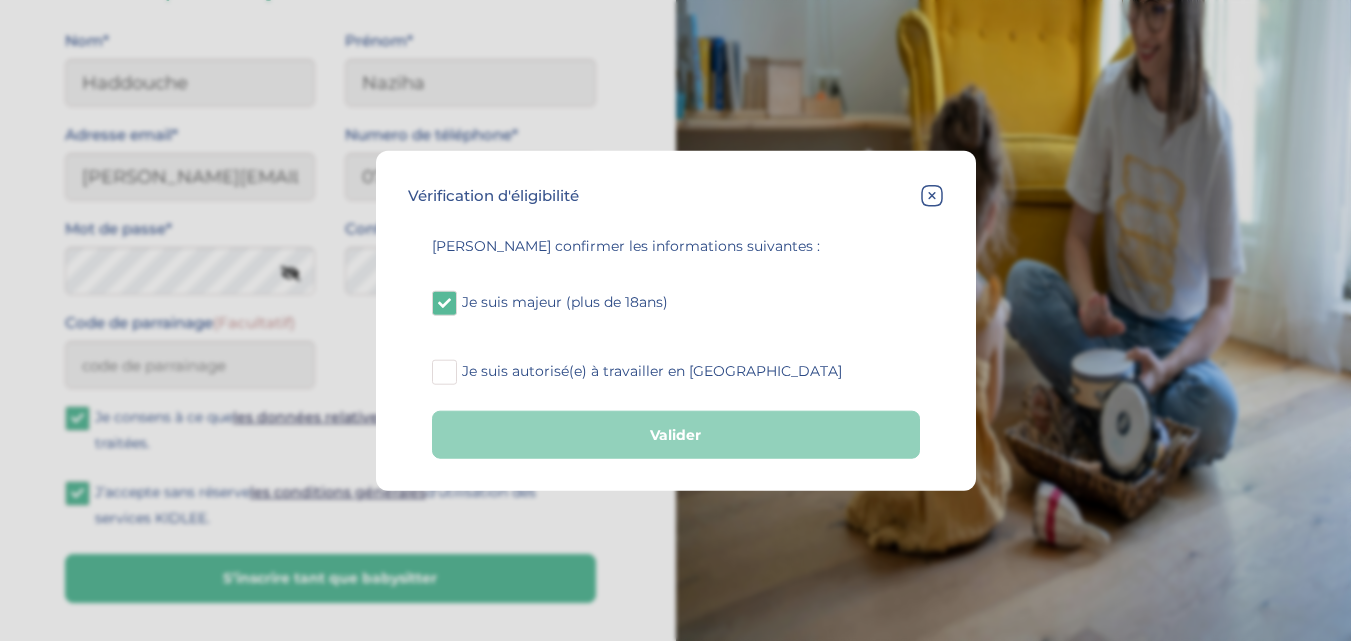 click at bounding box center (444, 371) 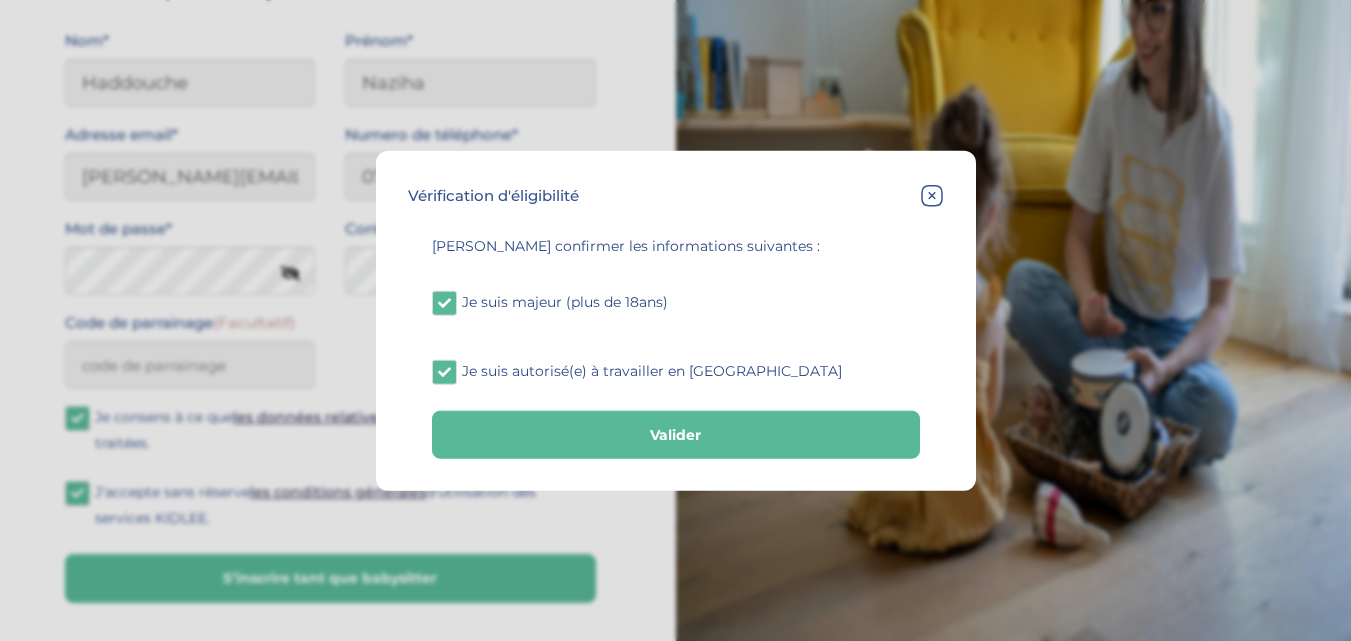 click on "Valider" at bounding box center [676, 434] 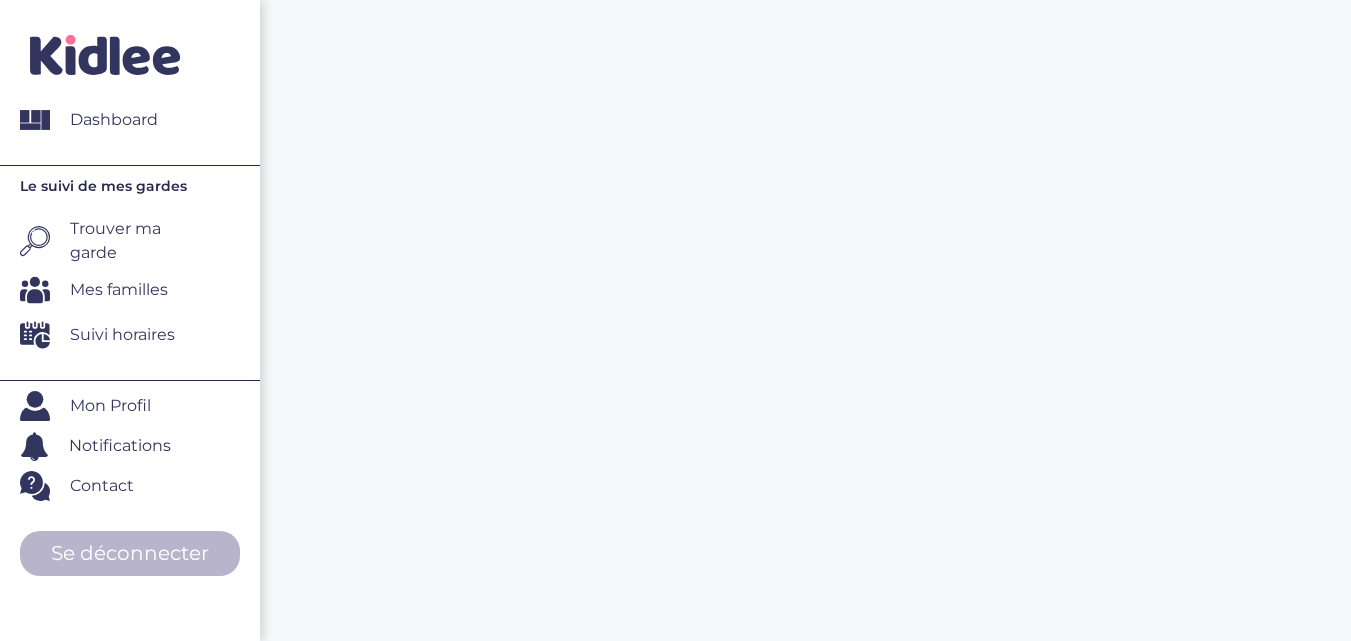 scroll, scrollTop: 0, scrollLeft: 0, axis: both 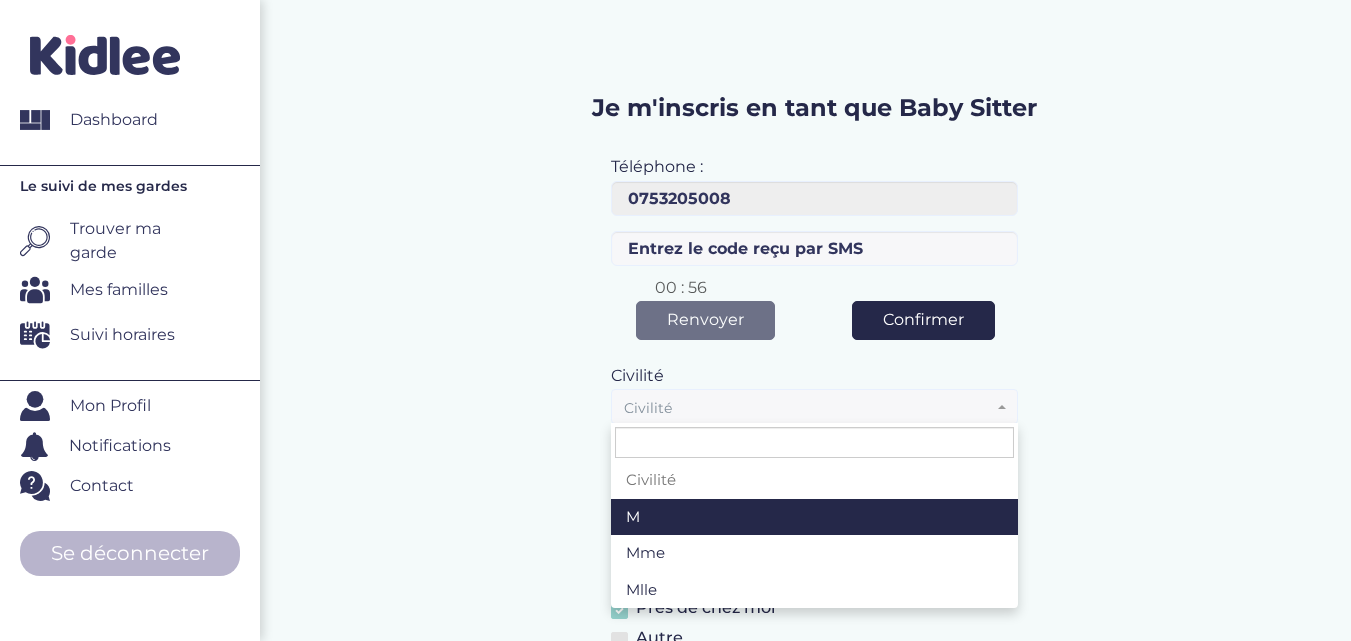 click on "Civilité" at bounding box center (808, 408) 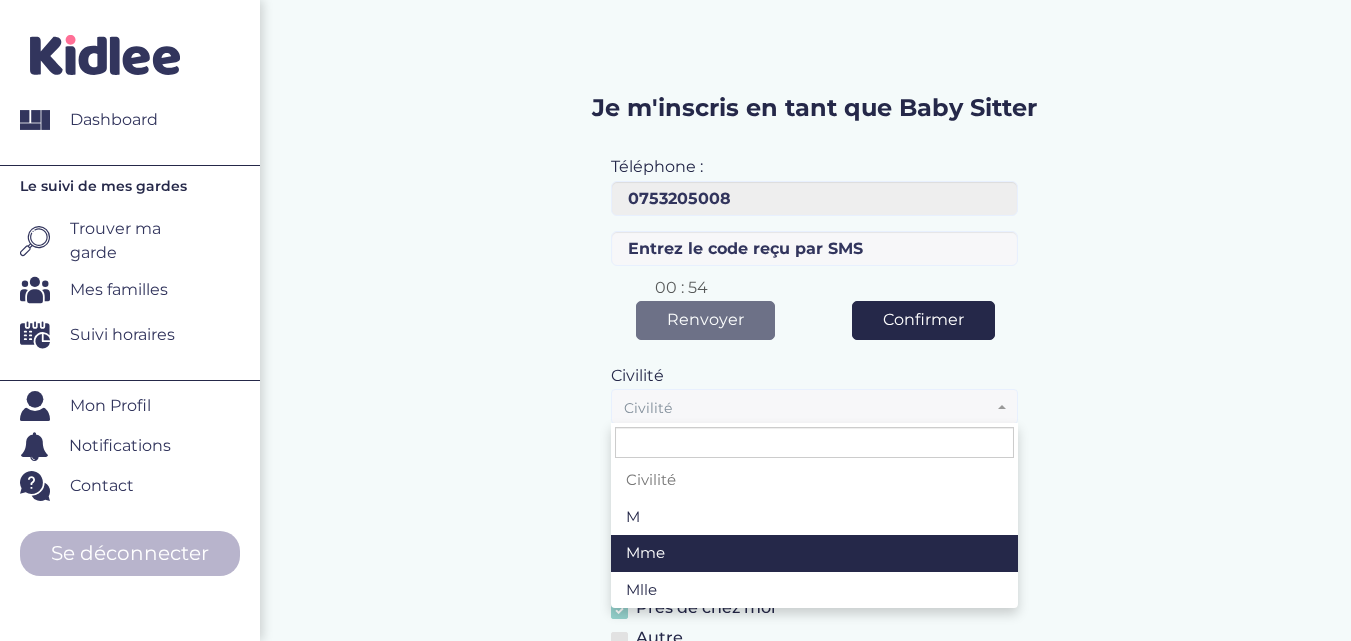 select on "1" 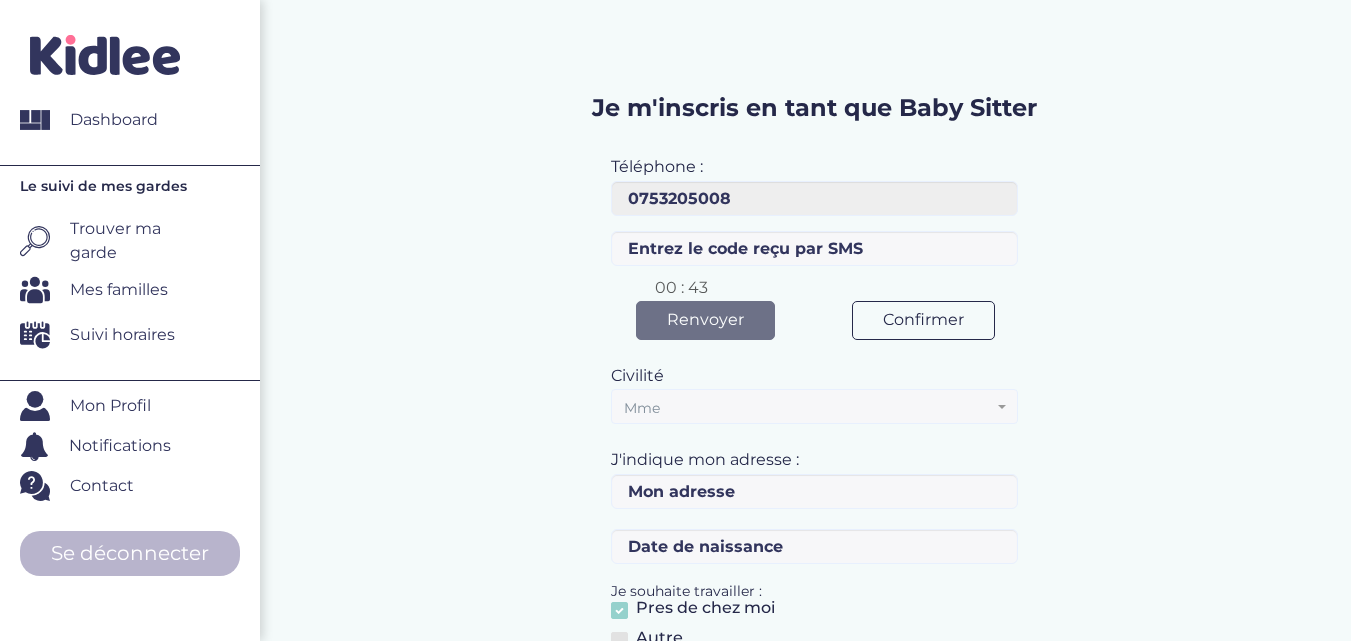 click on "Confirmer" at bounding box center (923, 320) 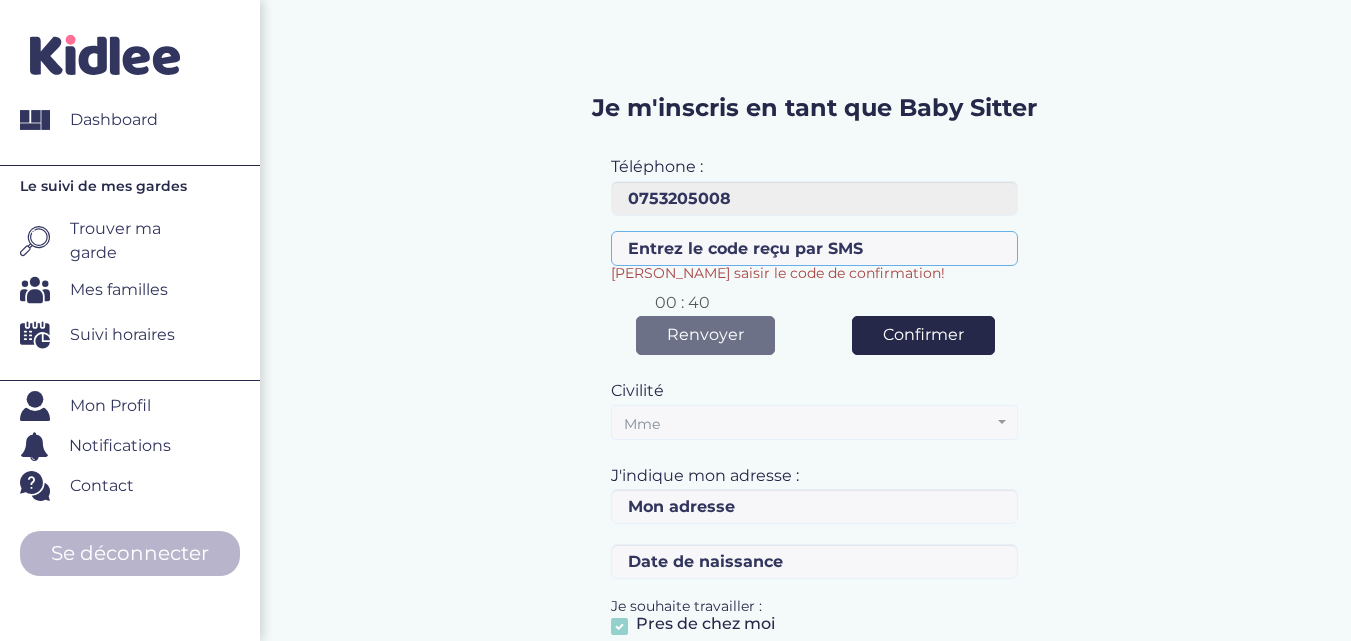 click at bounding box center (814, 248) 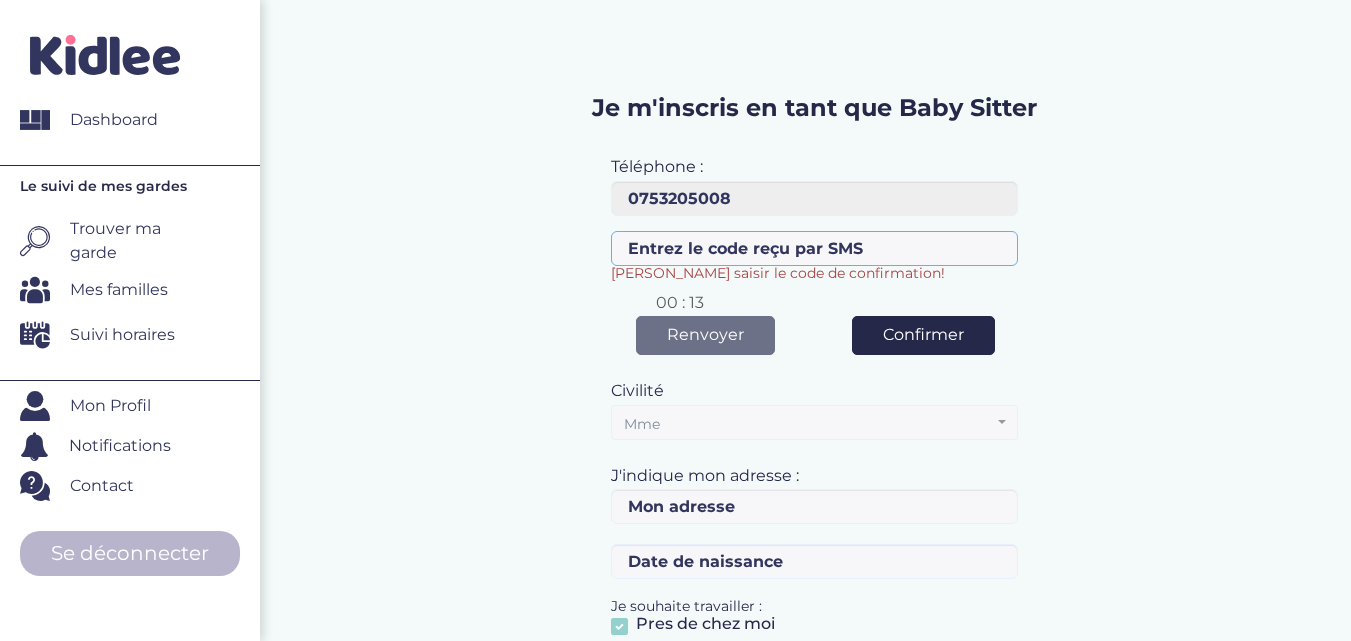 type on "33659" 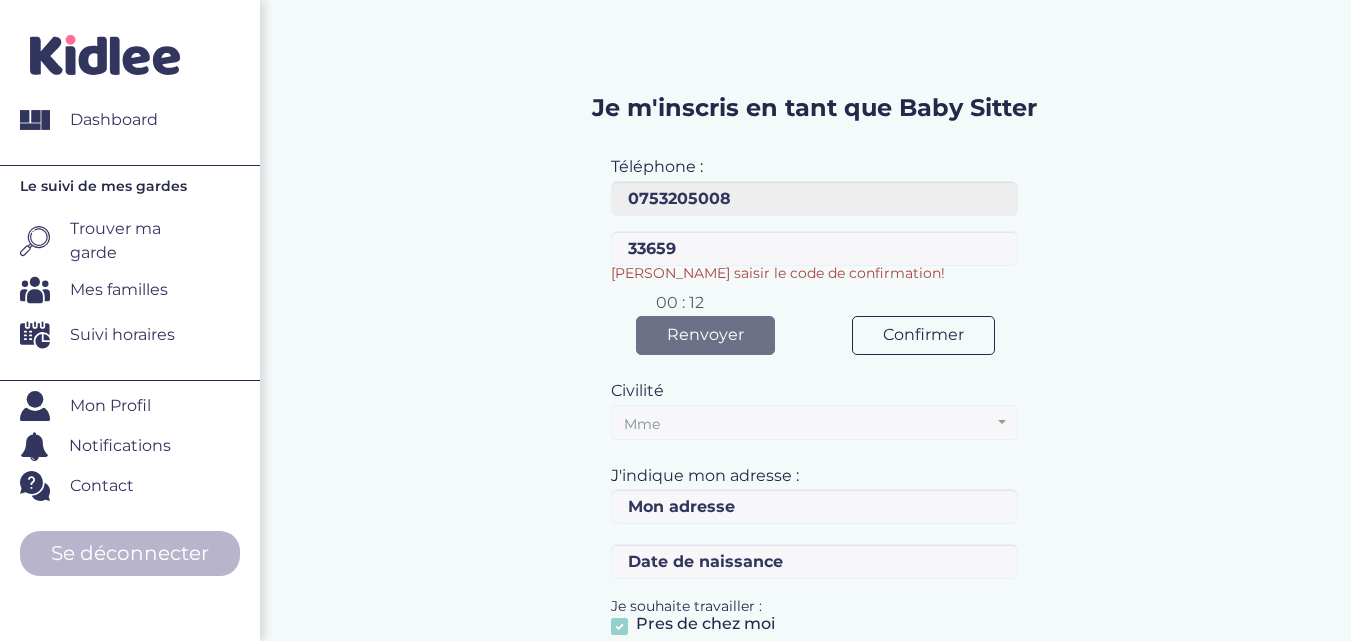 click on "Confirmer" at bounding box center (923, 335) 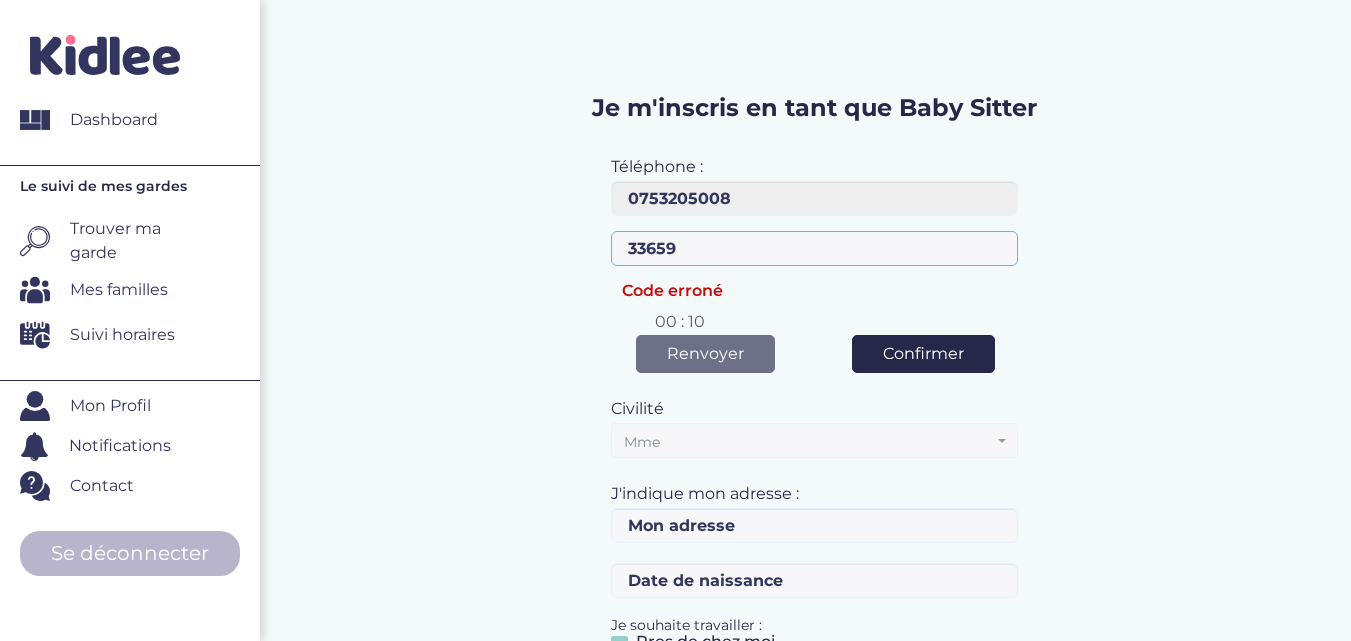 click on "33659" at bounding box center [814, 248] 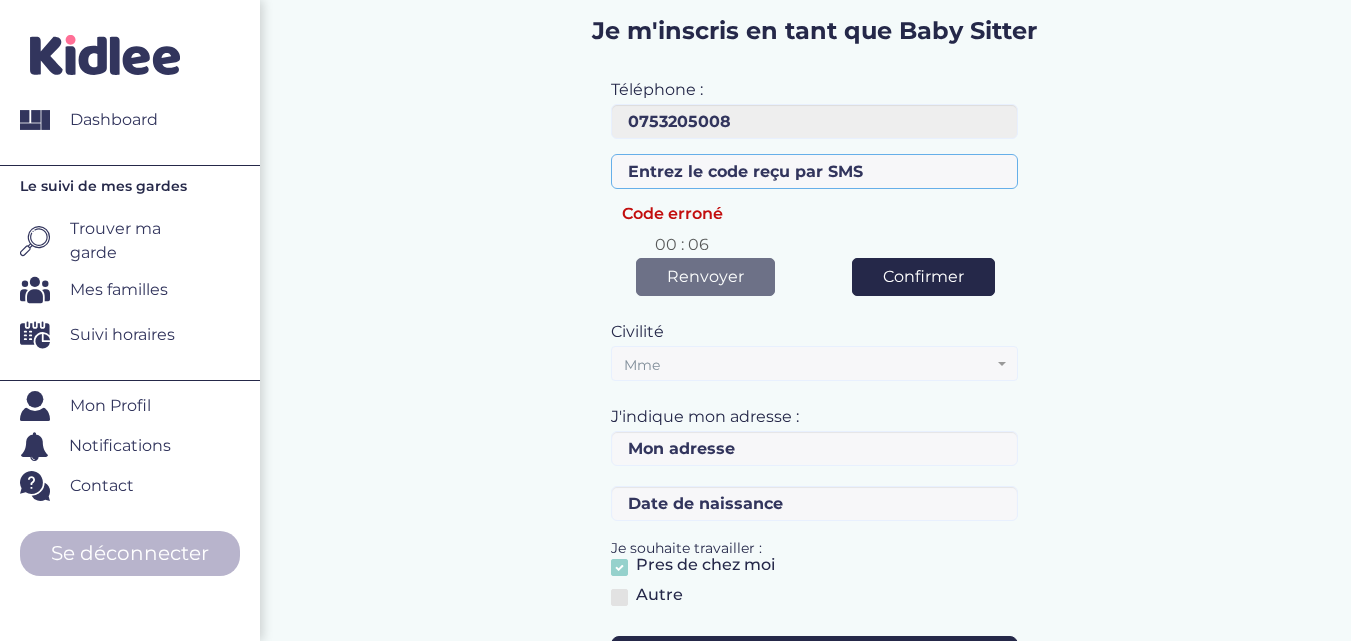 scroll, scrollTop: 80, scrollLeft: 0, axis: vertical 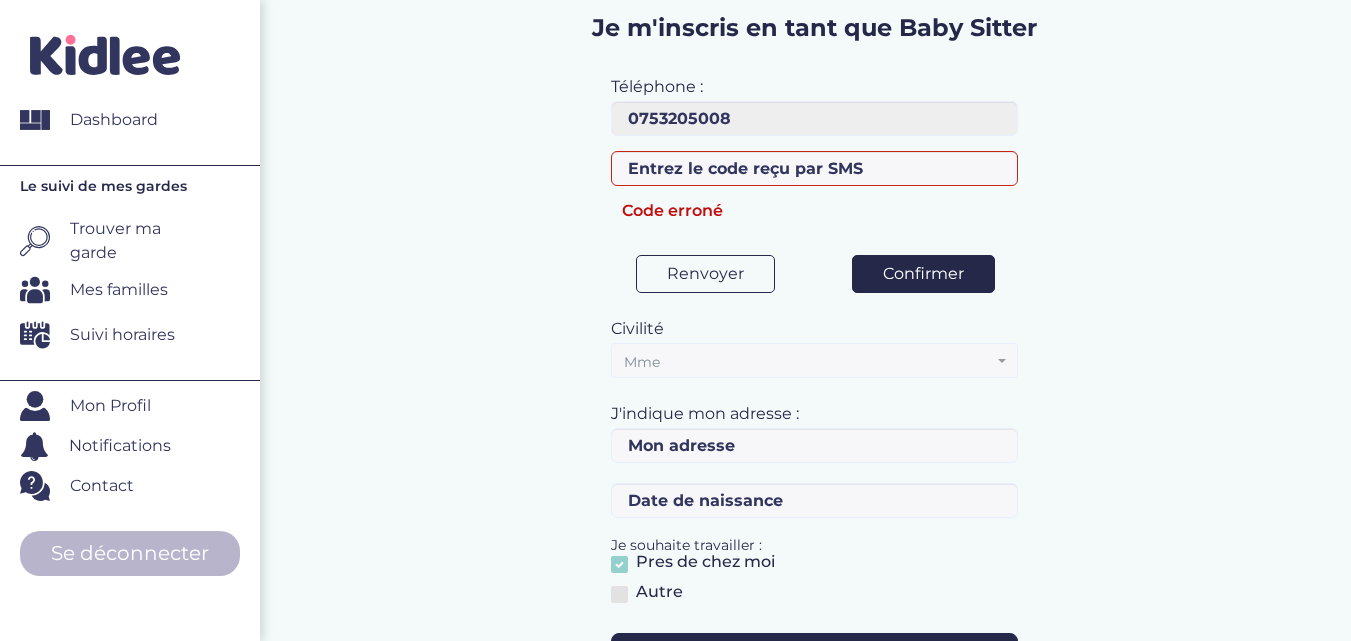click on "Renvoyer
00 : 00" at bounding box center [705, 274] 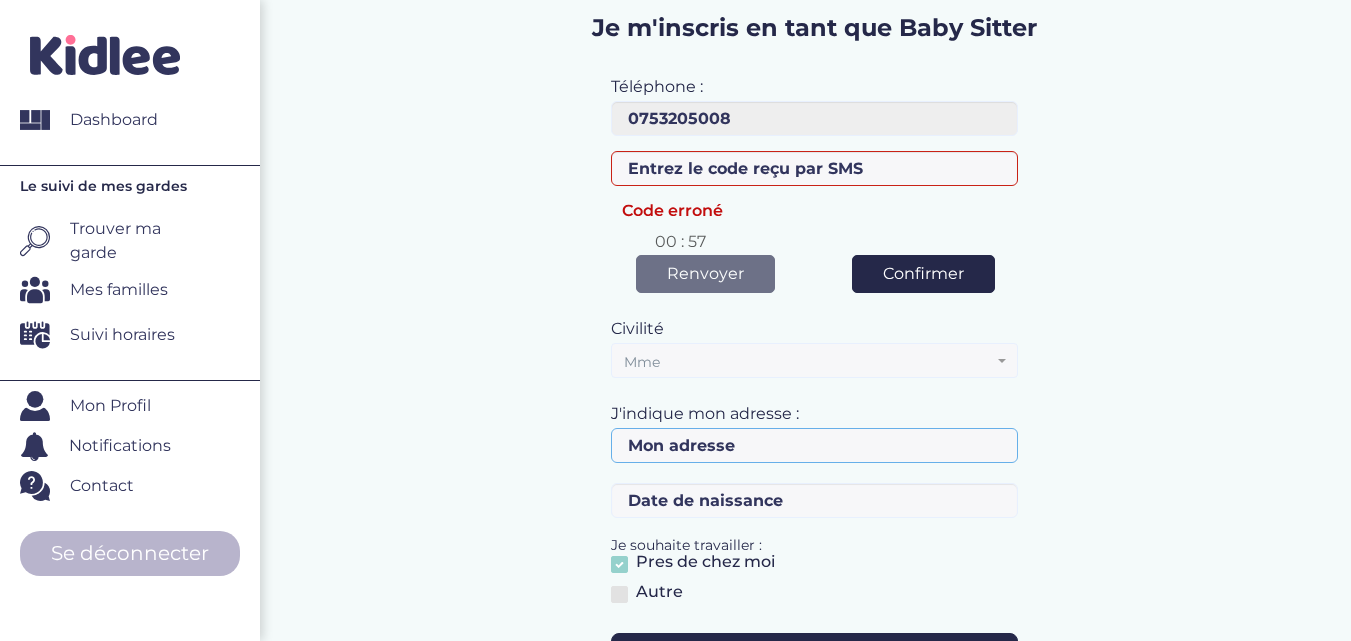 click at bounding box center [814, 445] 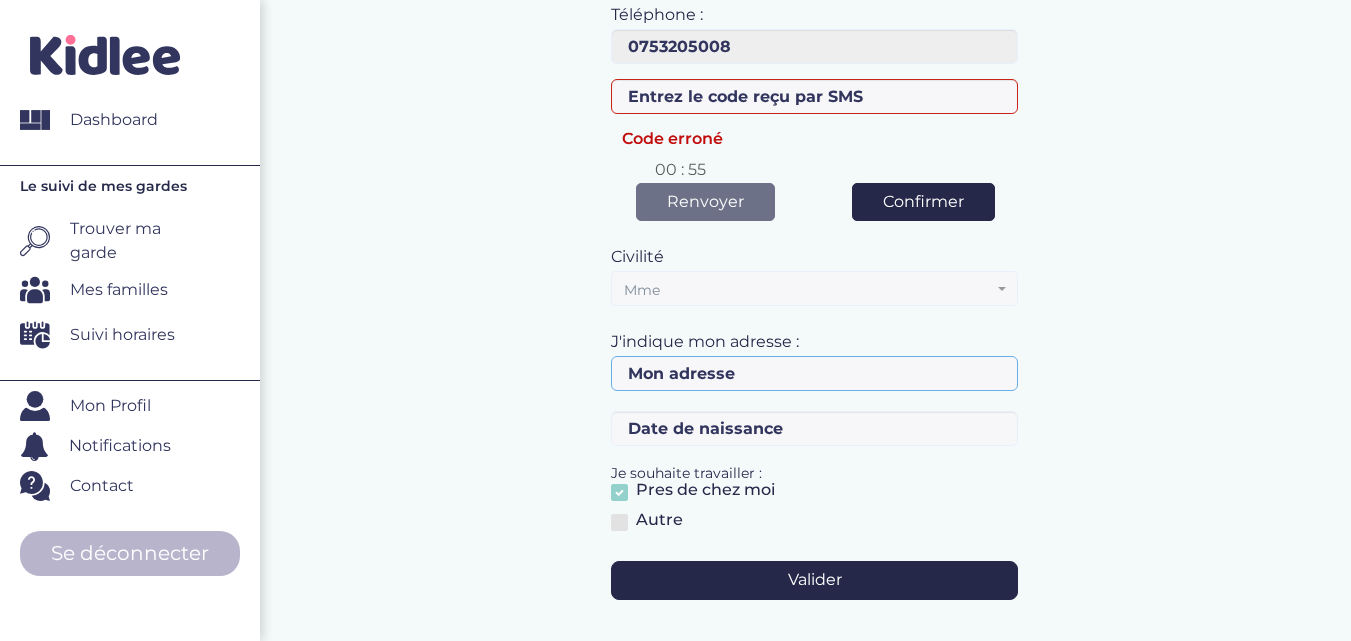 scroll, scrollTop: 161, scrollLeft: 0, axis: vertical 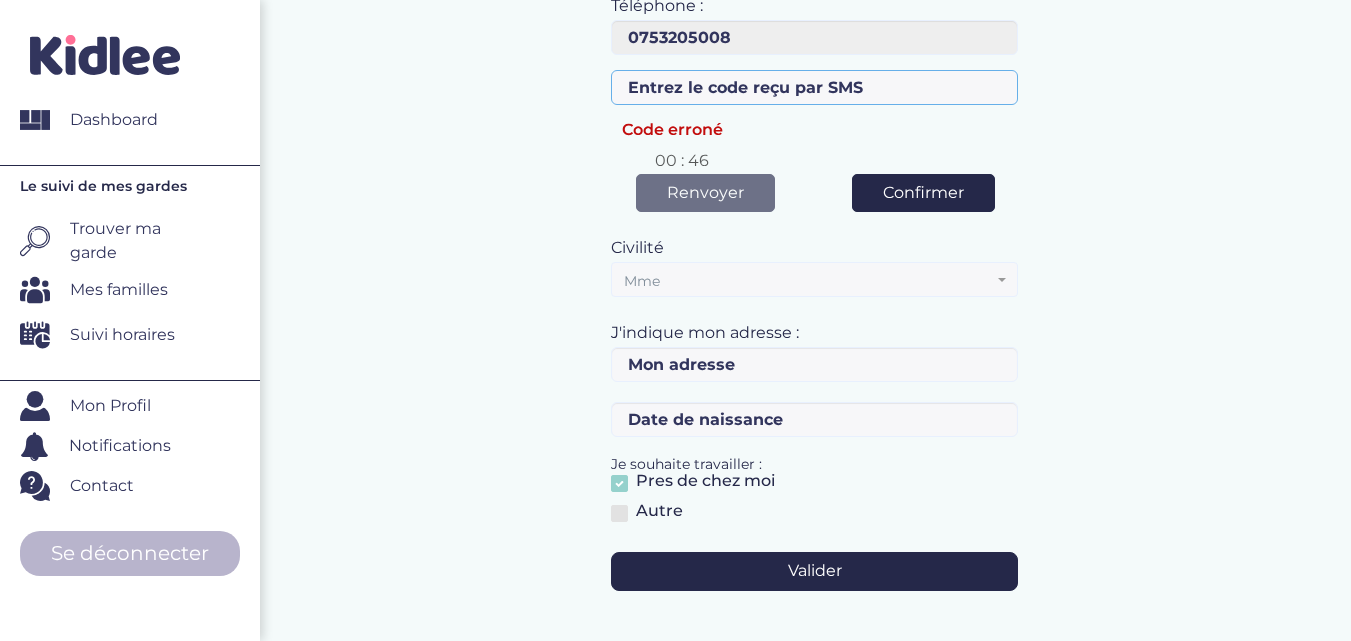 click at bounding box center [814, 87] 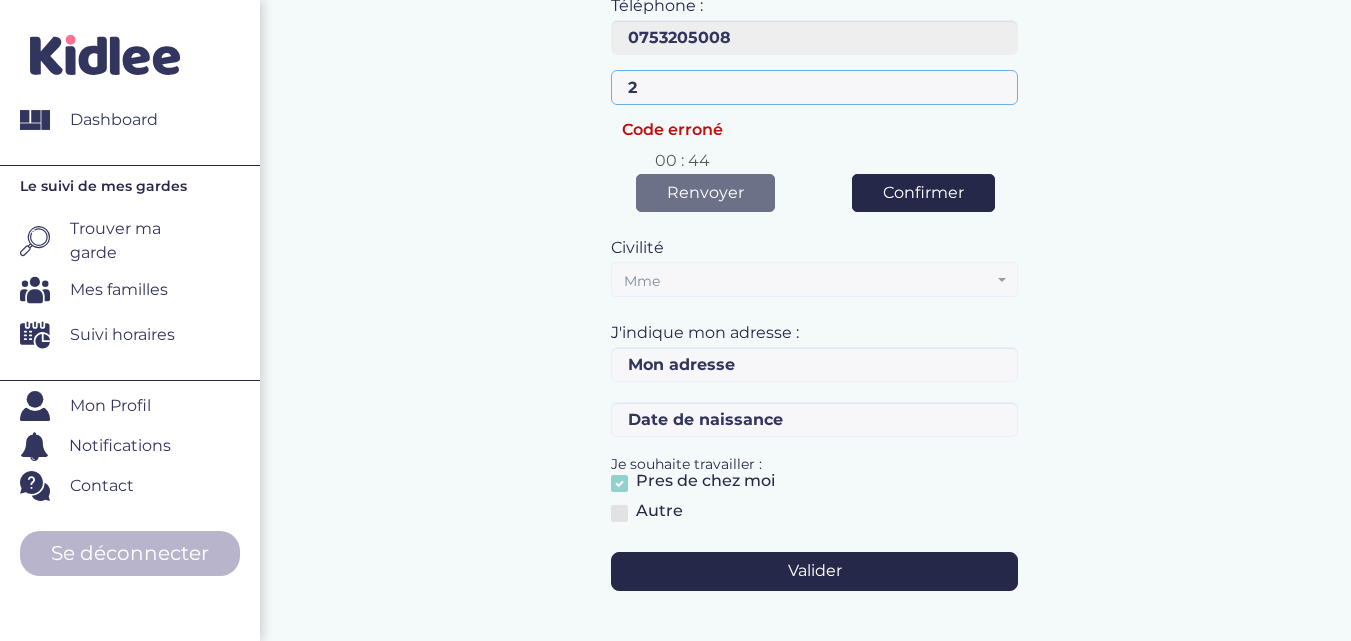 type on "2" 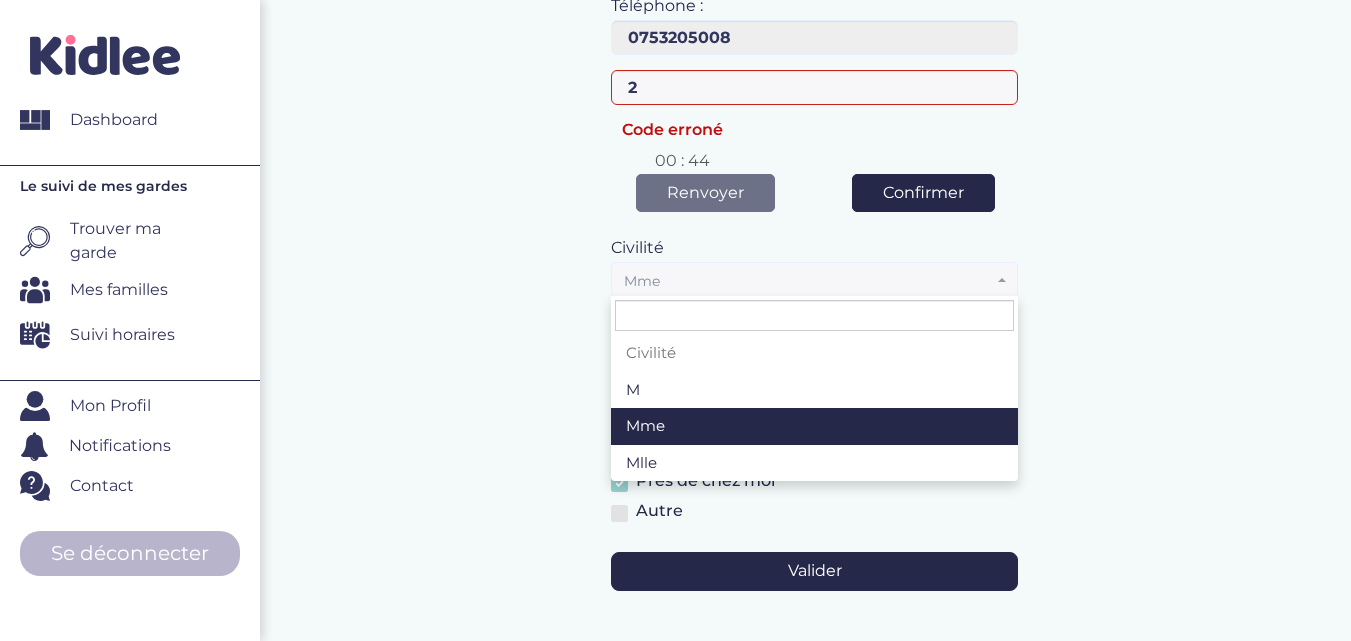 click on "Mme" at bounding box center [808, 281] 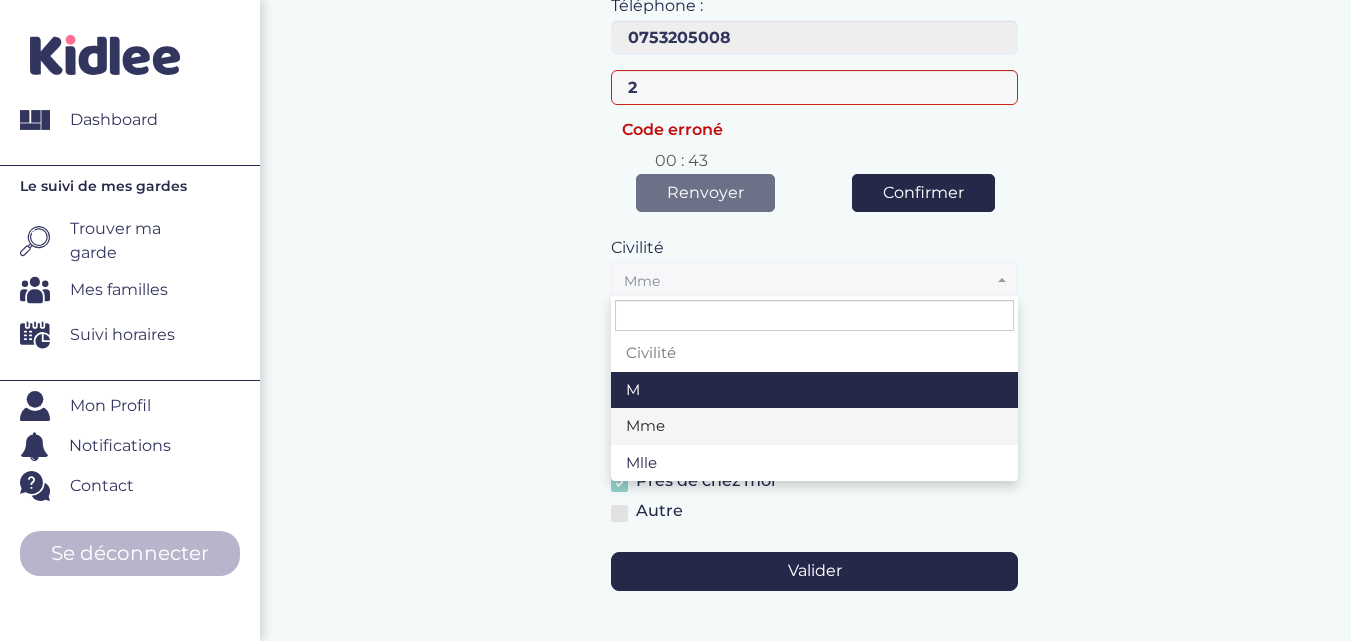 click on "Je m'inscris en tant que Baby Sitter
Téléphone :   0753205008
Le format est mauvais ou faux numéro.
ce numéro de
téléphone existe déjà dans notre base de données   2   Code erroné
Merci de confirmer votre numéro avant de poursuivre!
Veuillez saisir le code de confirmation!
Renvoyer
00 : 43
Confirmé" at bounding box center [815, 262] 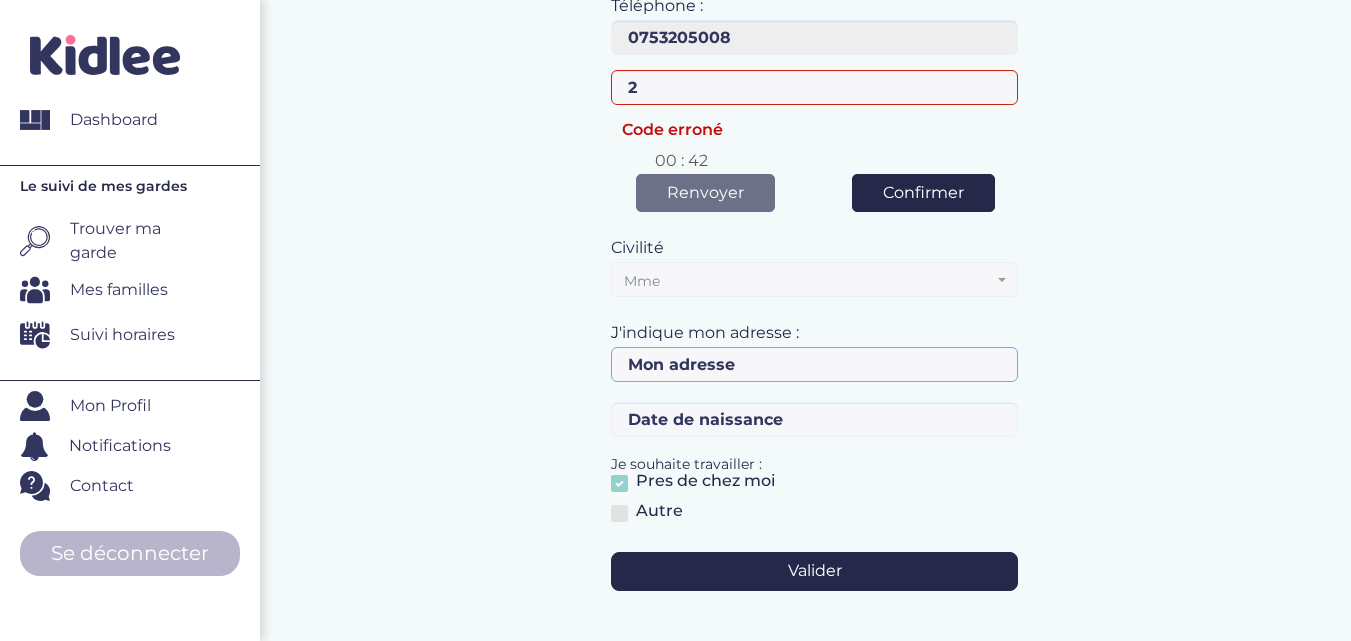 click at bounding box center [814, 364] 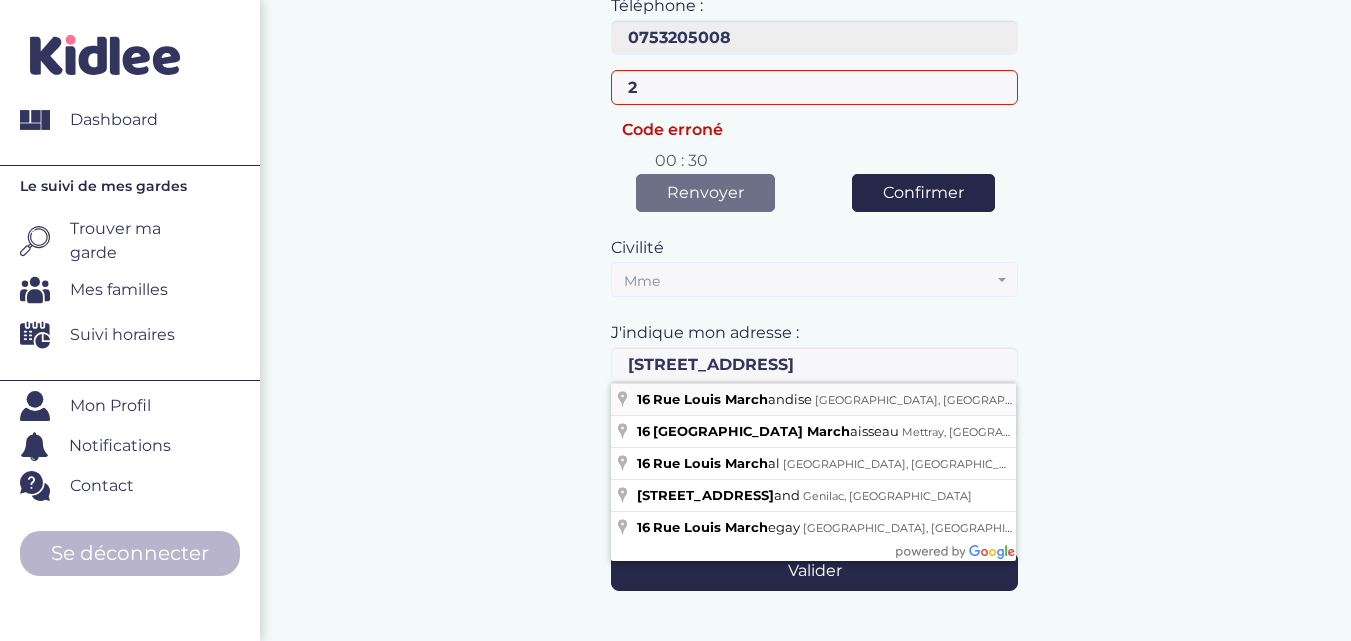 type on "[STREET_ADDRESS][PERSON_NAME]" 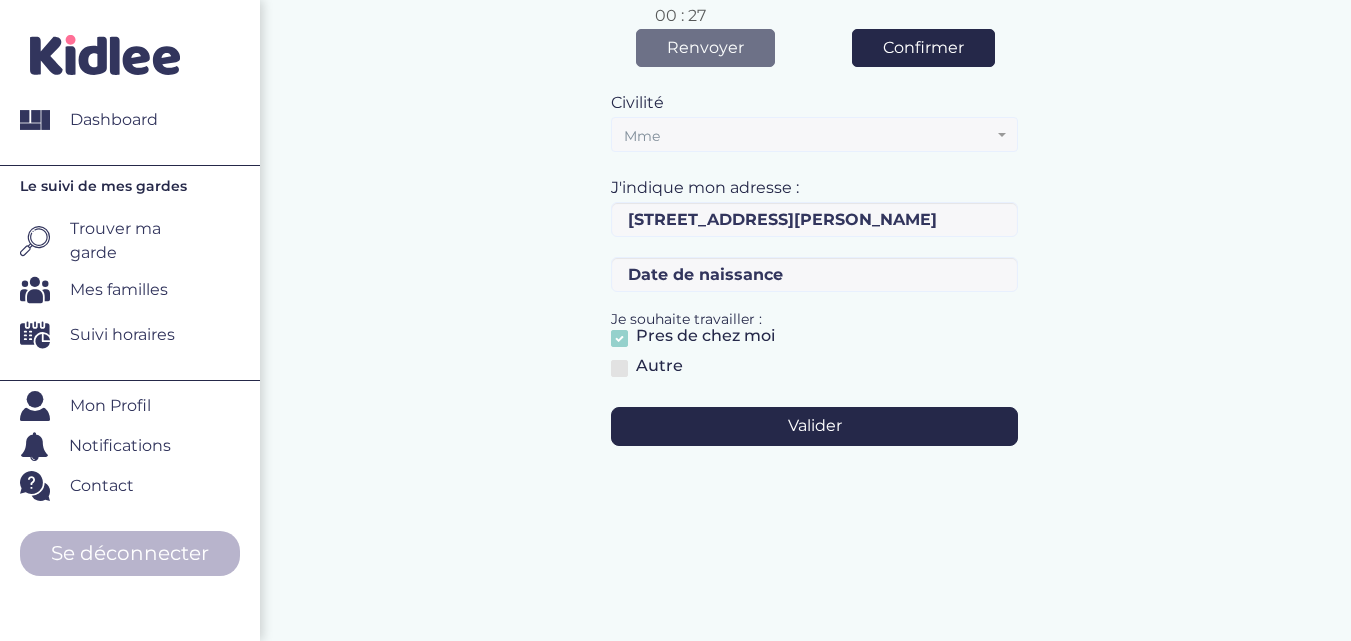 scroll, scrollTop: 374, scrollLeft: 0, axis: vertical 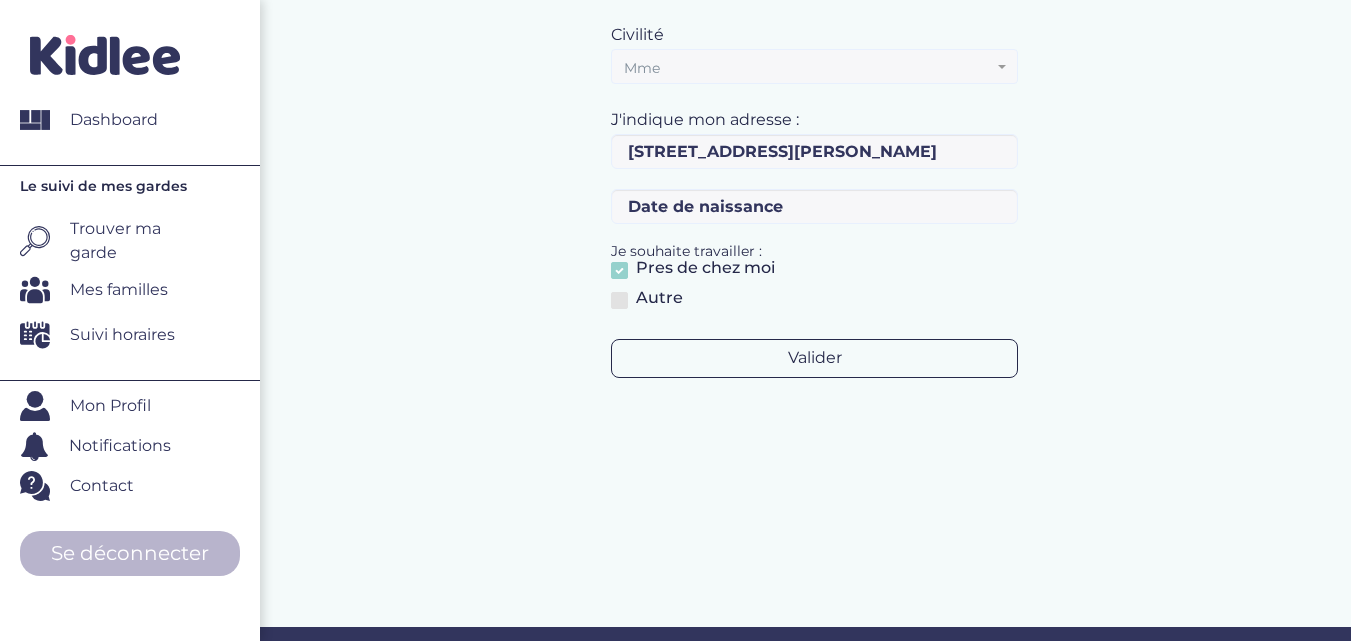 click on "Valider" at bounding box center (814, 358) 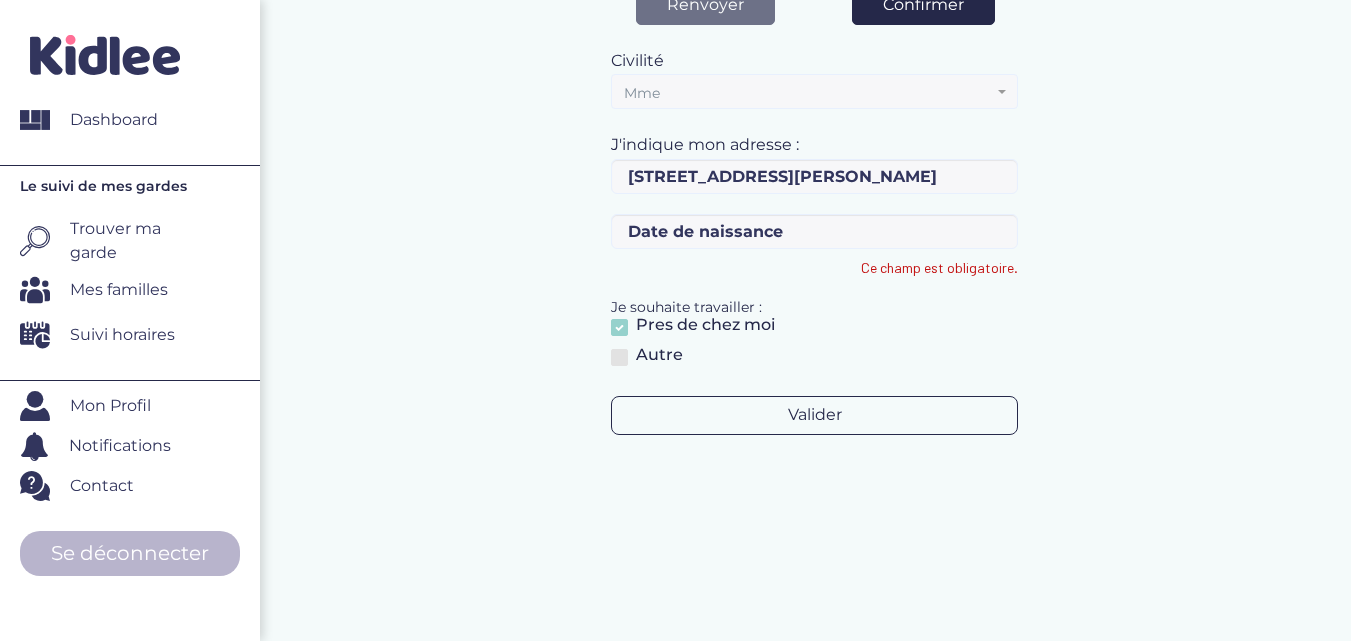 scroll, scrollTop: 400, scrollLeft: 0, axis: vertical 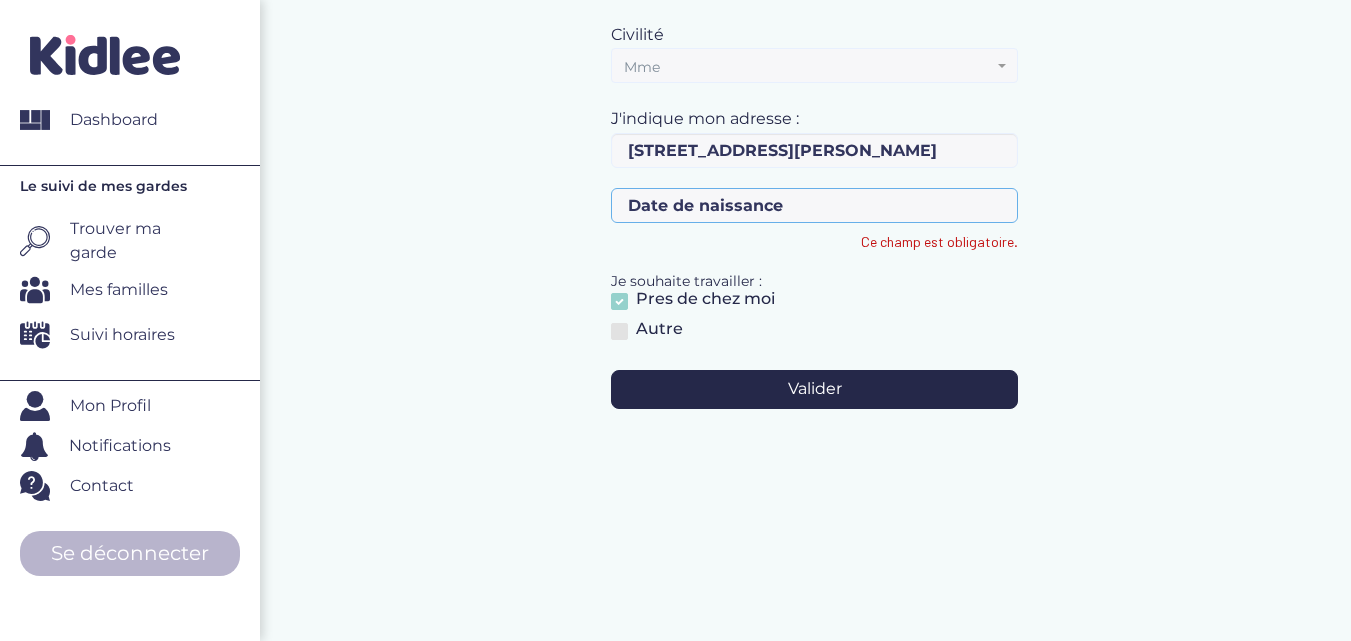 click on "Ce champ est obligatoire." at bounding box center (814, 205) 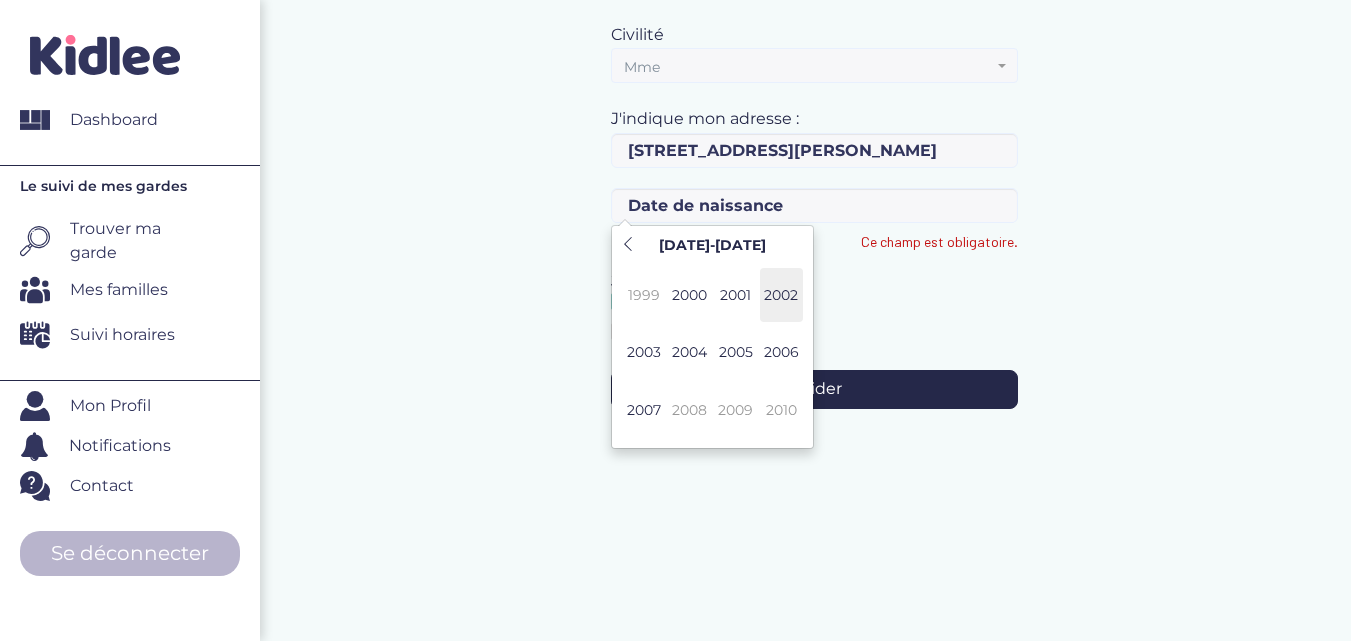 click on "2002" at bounding box center (781, 295) 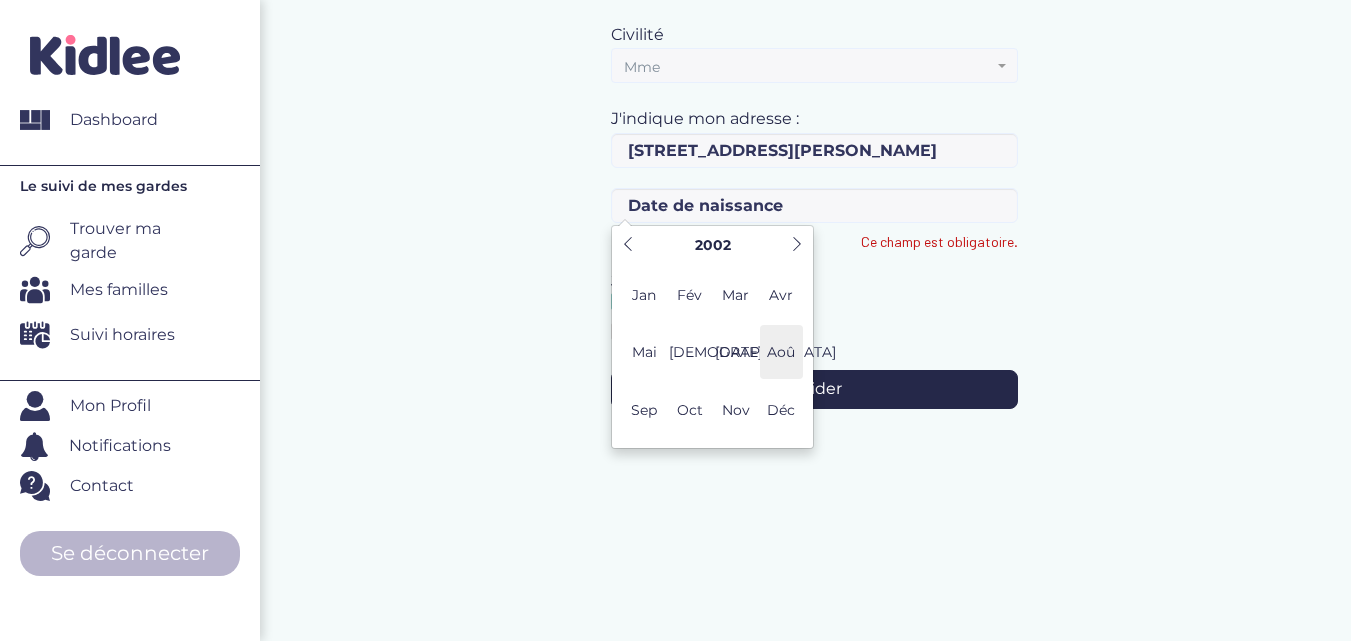 click on "Aoû" at bounding box center [781, 352] 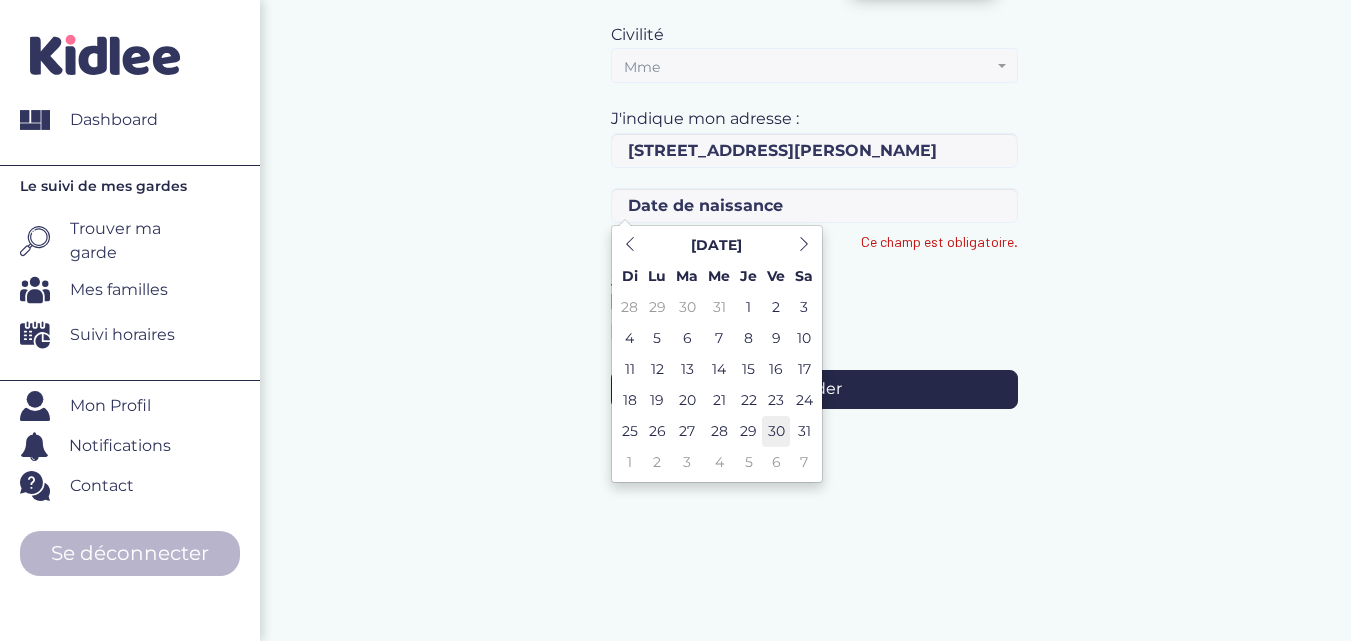 click on "30" at bounding box center [776, 431] 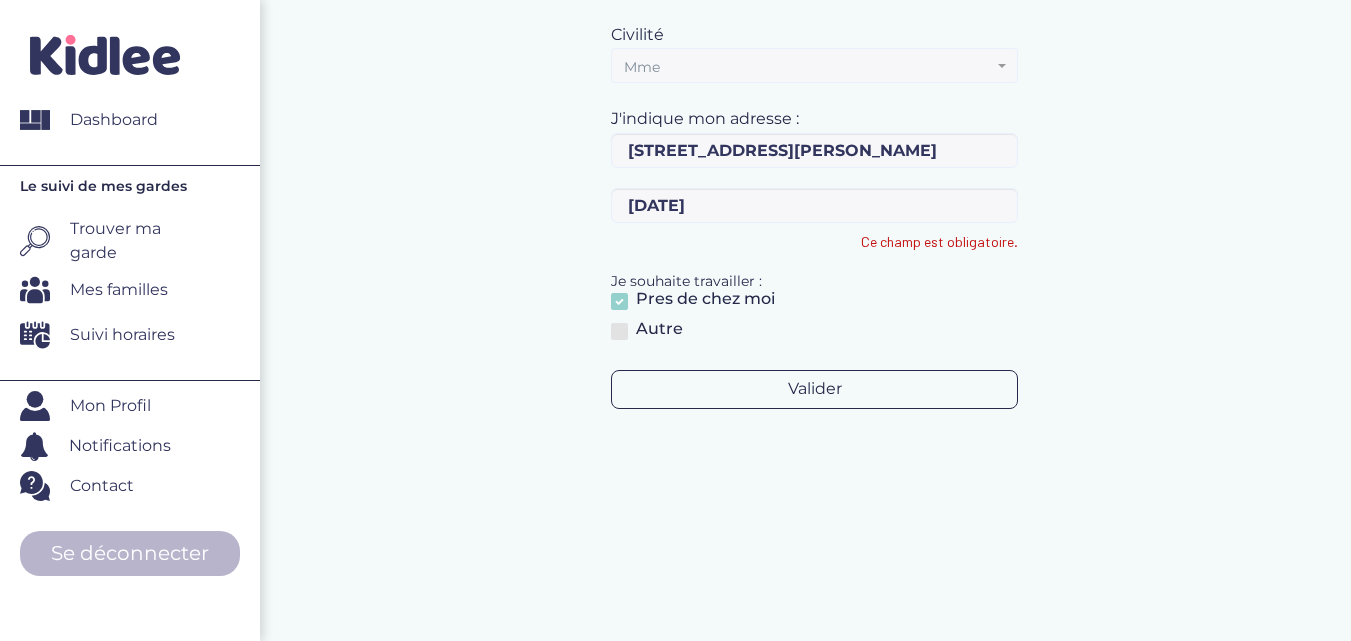 click on "Valider" at bounding box center [814, 389] 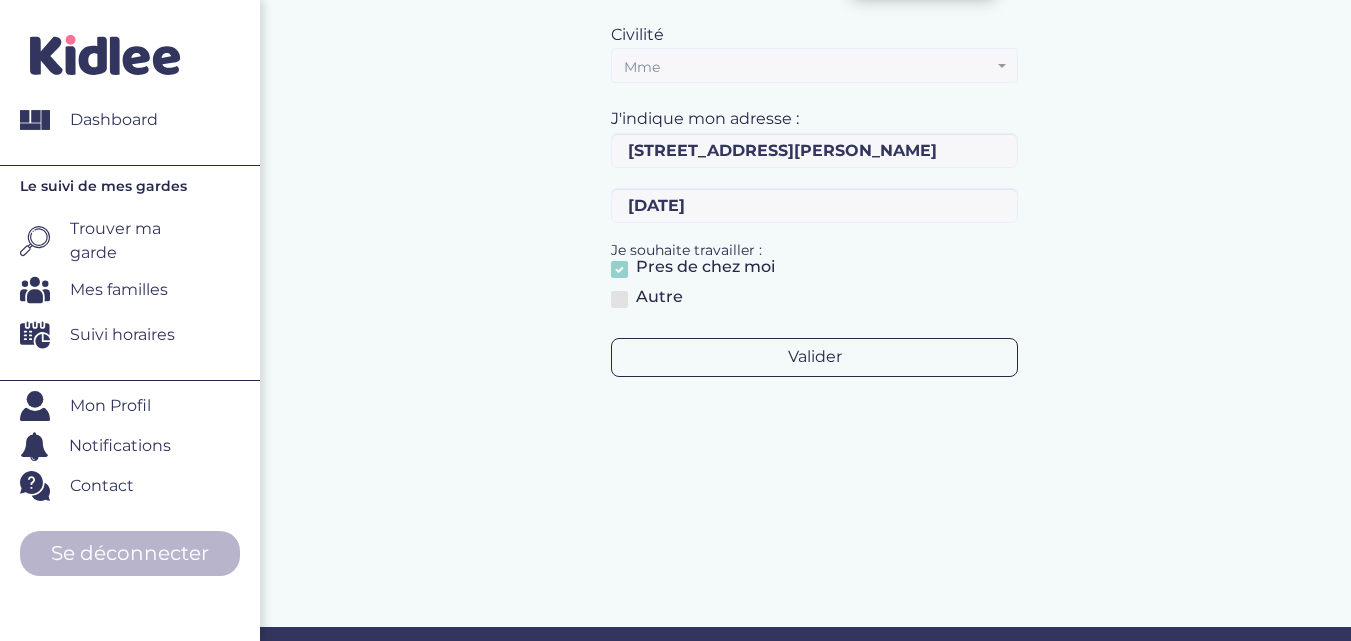 click on "Valider" at bounding box center (814, 357) 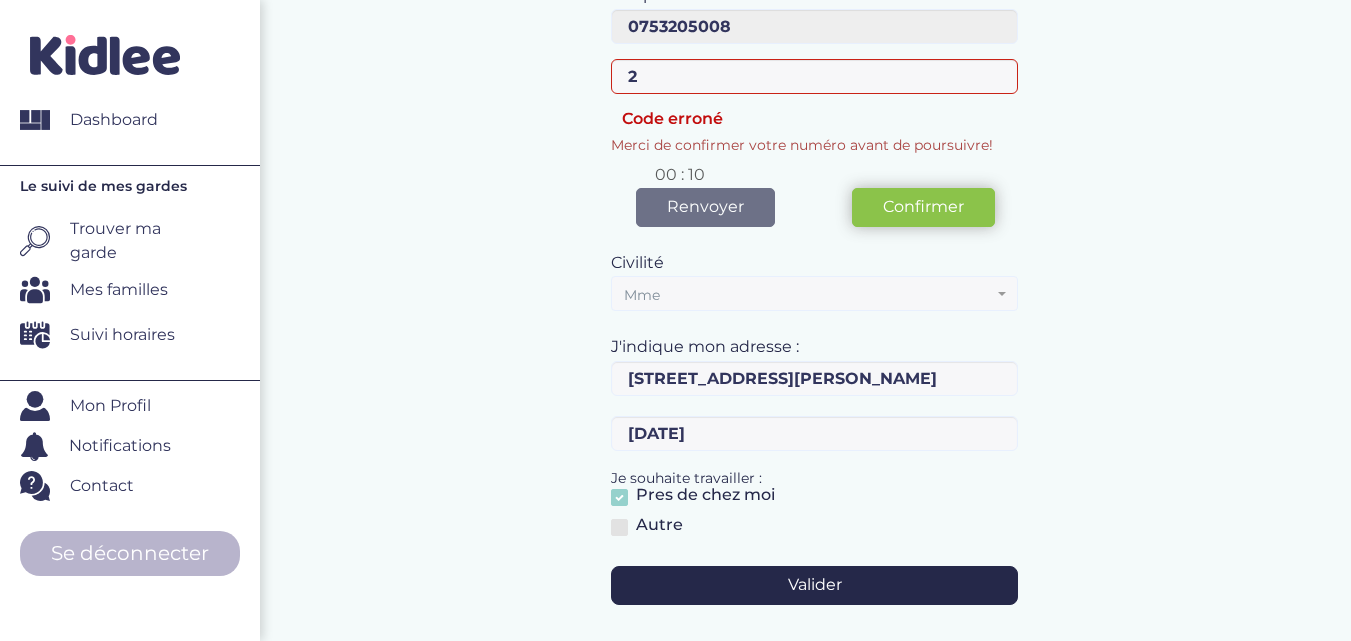 scroll, scrollTop: 168, scrollLeft: 0, axis: vertical 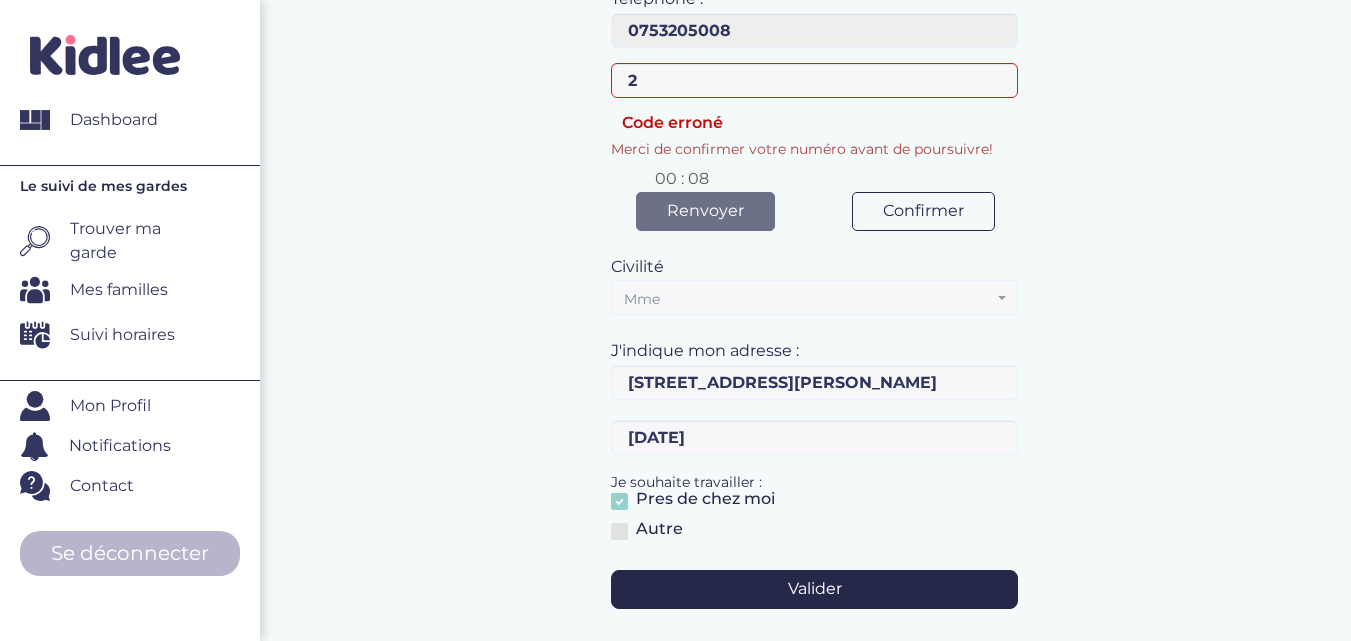 click on "Confirmer" at bounding box center [923, 211] 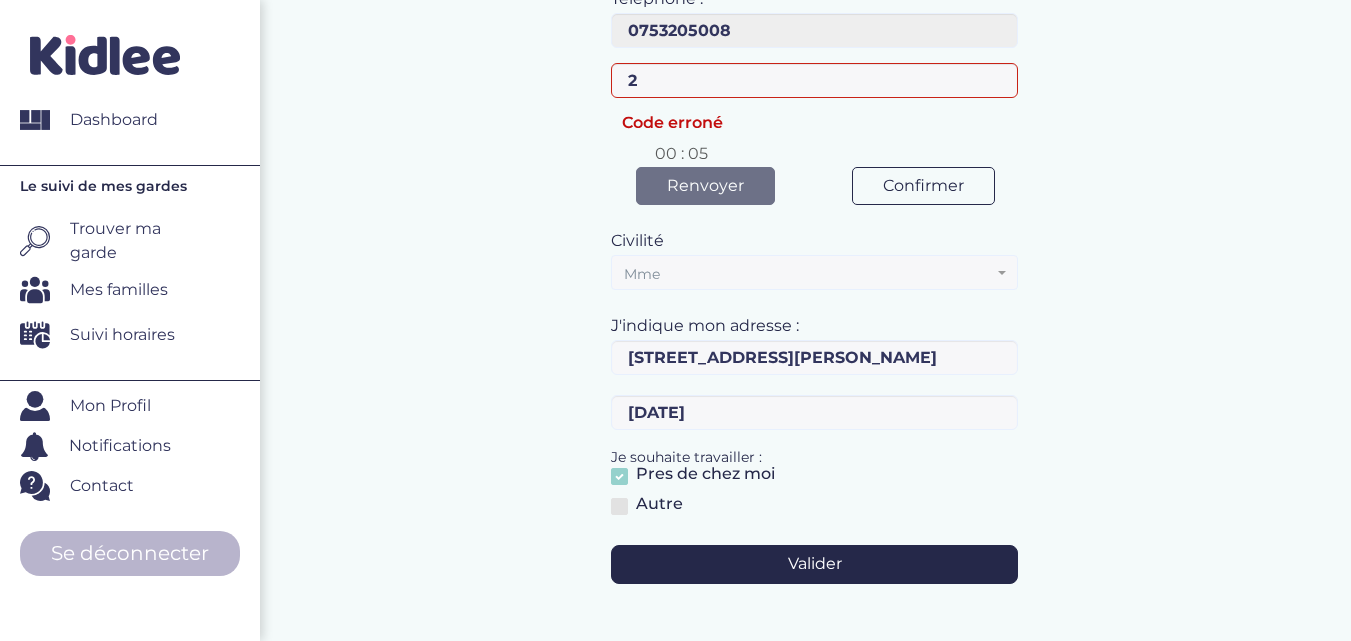 click on "Confirmer" at bounding box center [923, 186] 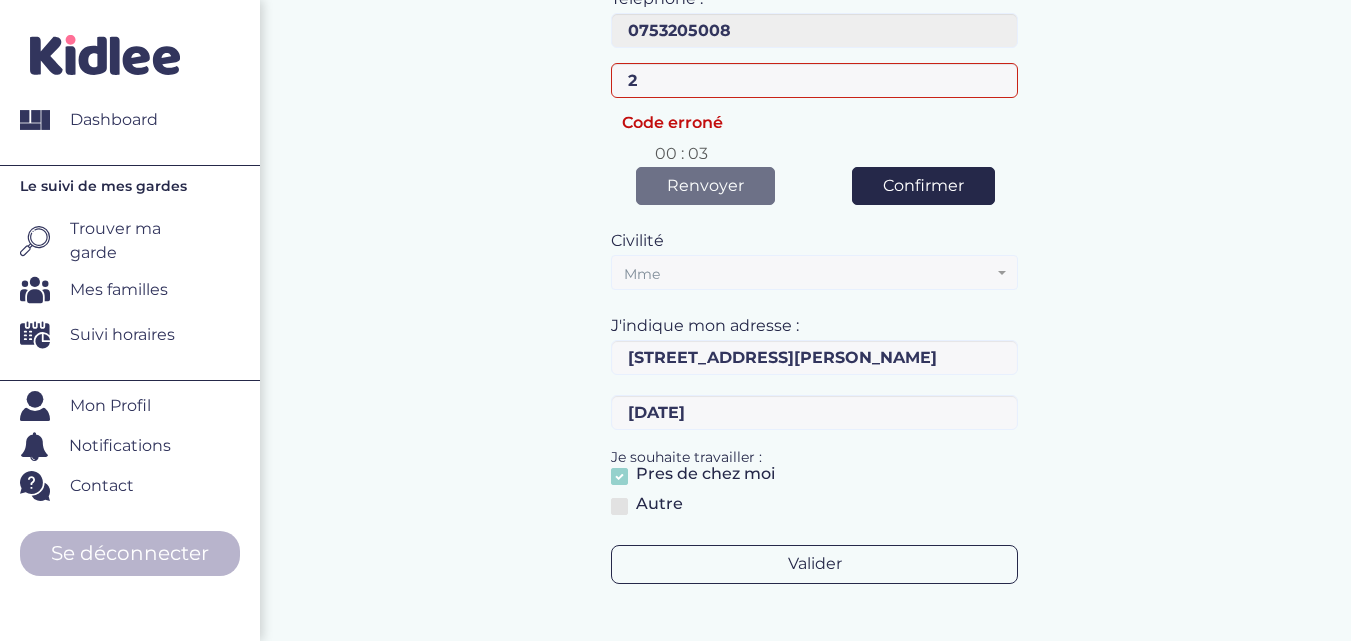 click on "Valider" at bounding box center [814, 564] 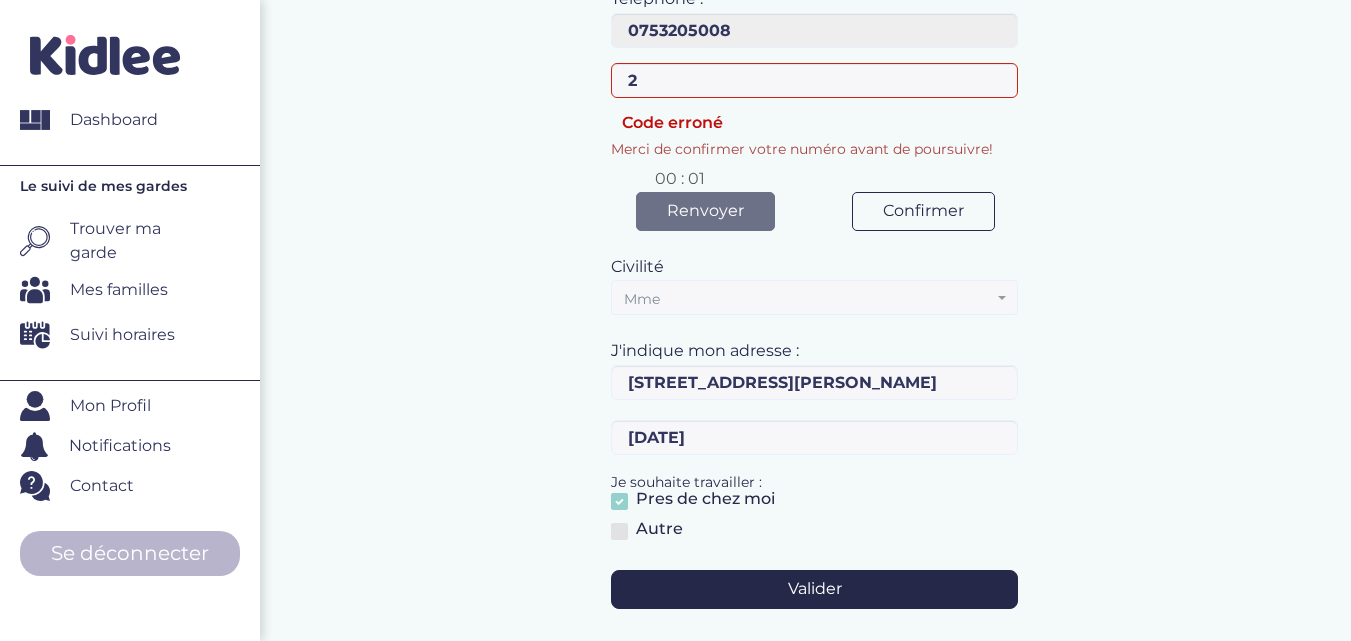 click on "Confirmer" at bounding box center (923, 211) 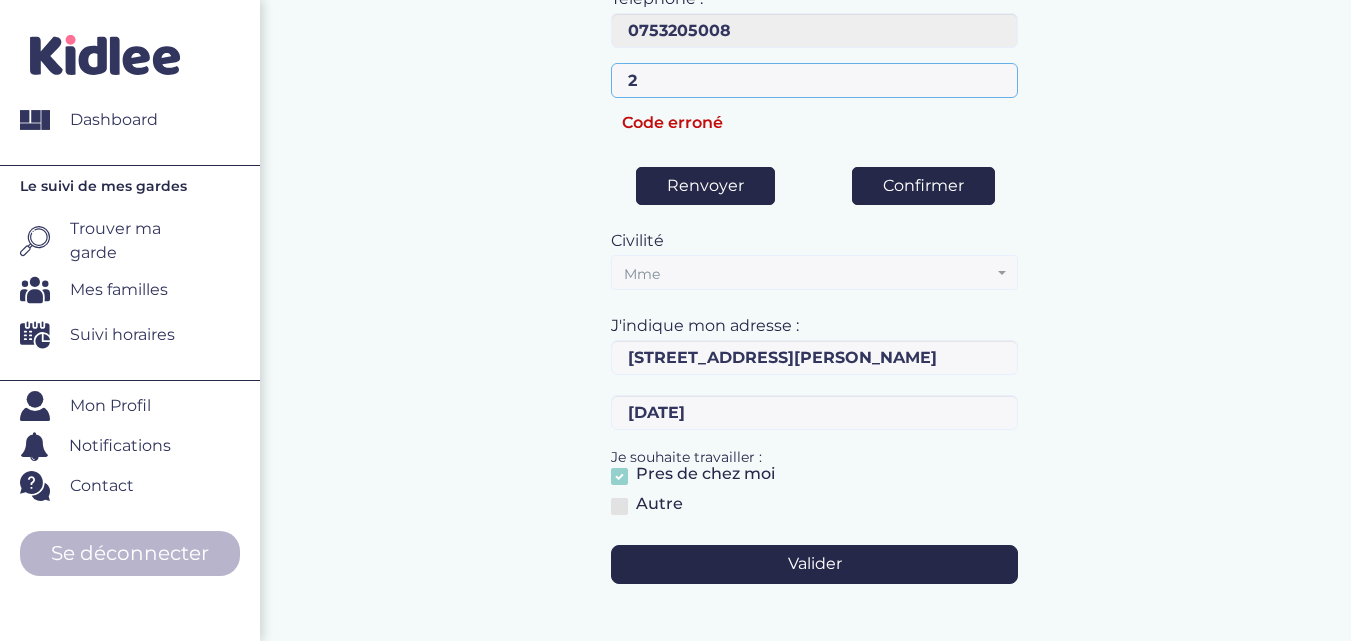 click on "2" at bounding box center [814, 80] 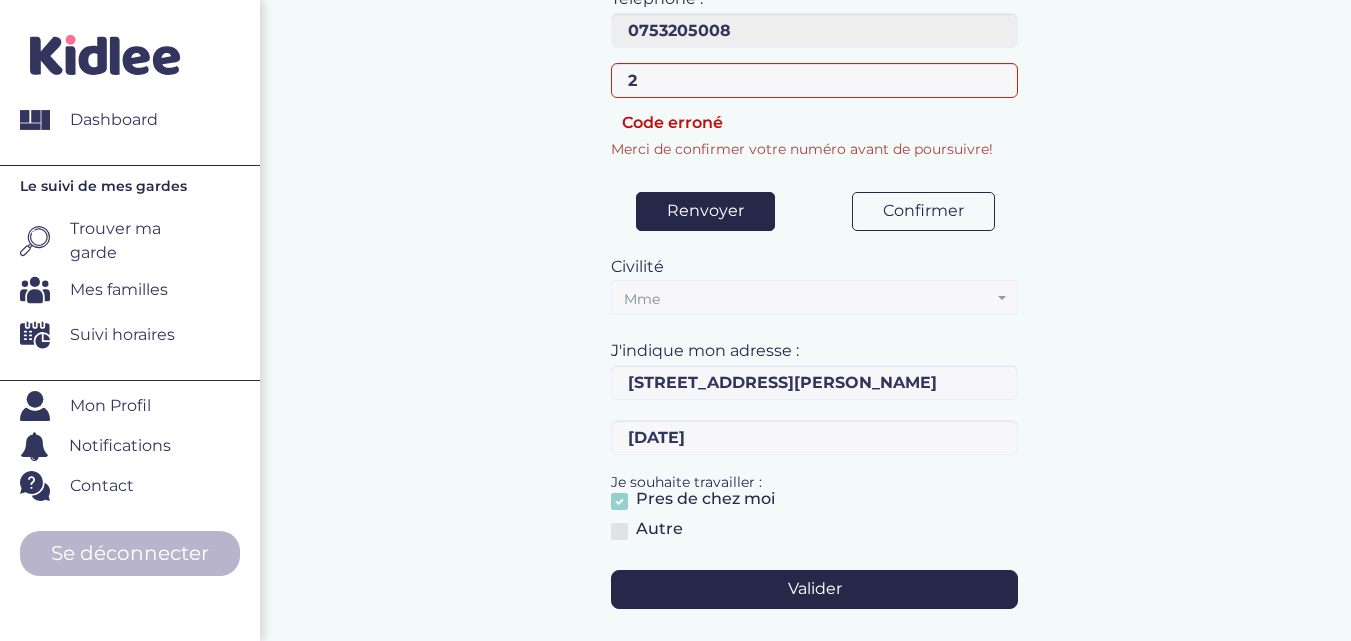 click on "Confirmer" at bounding box center (923, 211) 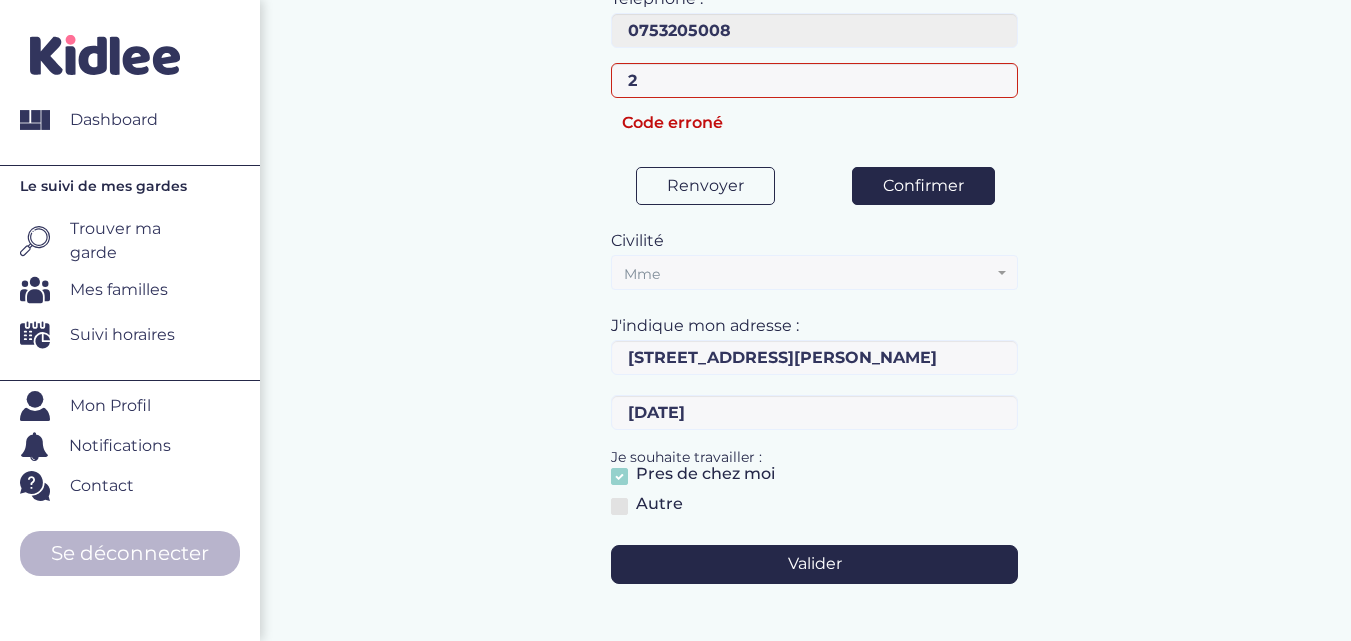 click on "Renvoyer
00 : 00" at bounding box center [705, 186] 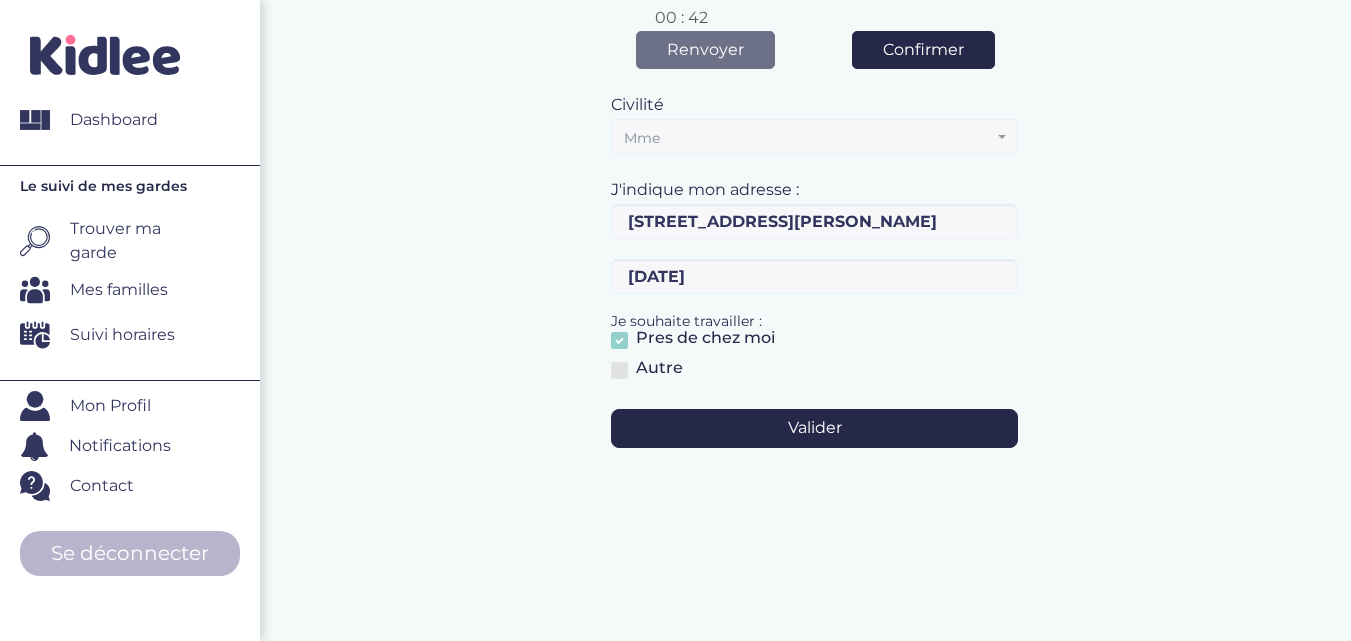 scroll, scrollTop: 353, scrollLeft: 0, axis: vertical 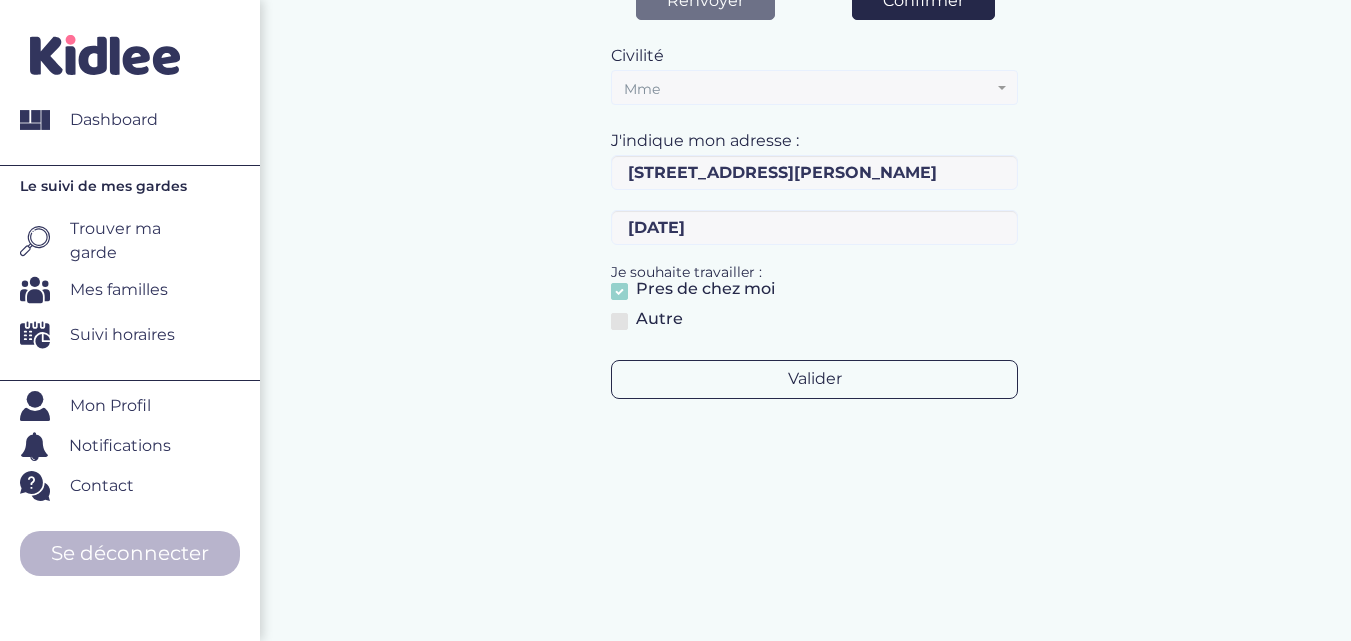 click on "Valider" at bounding box center (814, 379) 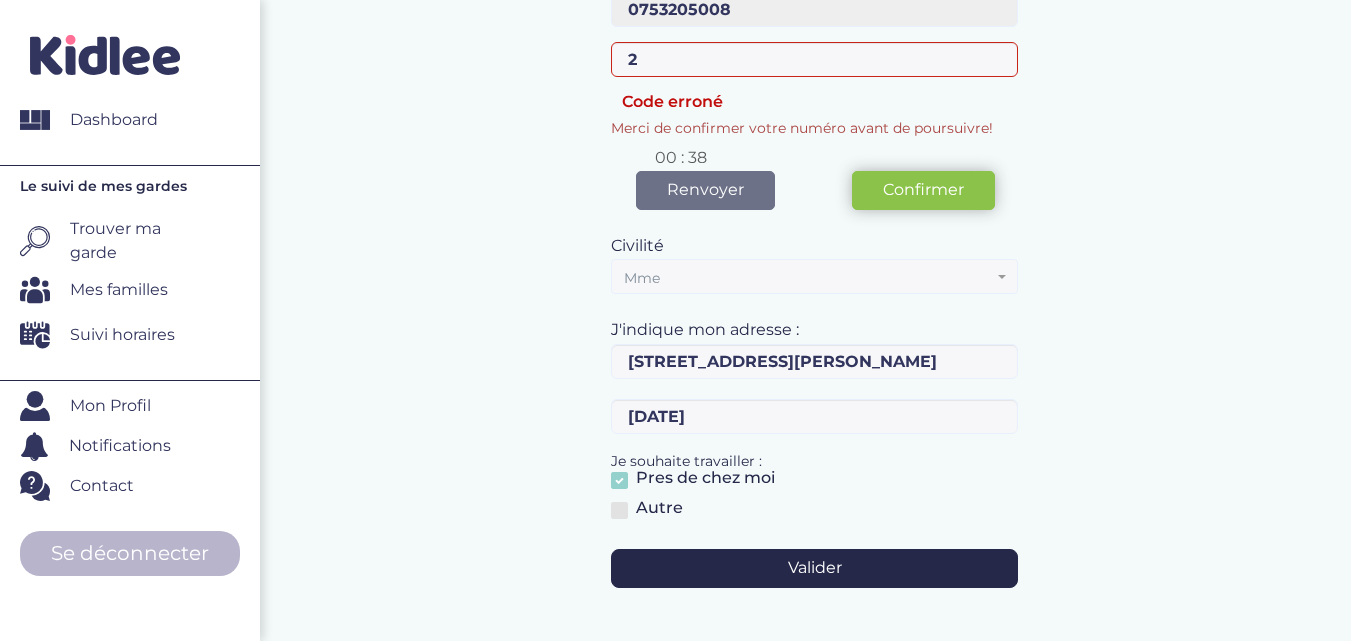 scroll, scrollTop: 159, scrollLeft: 0, axis: vertical 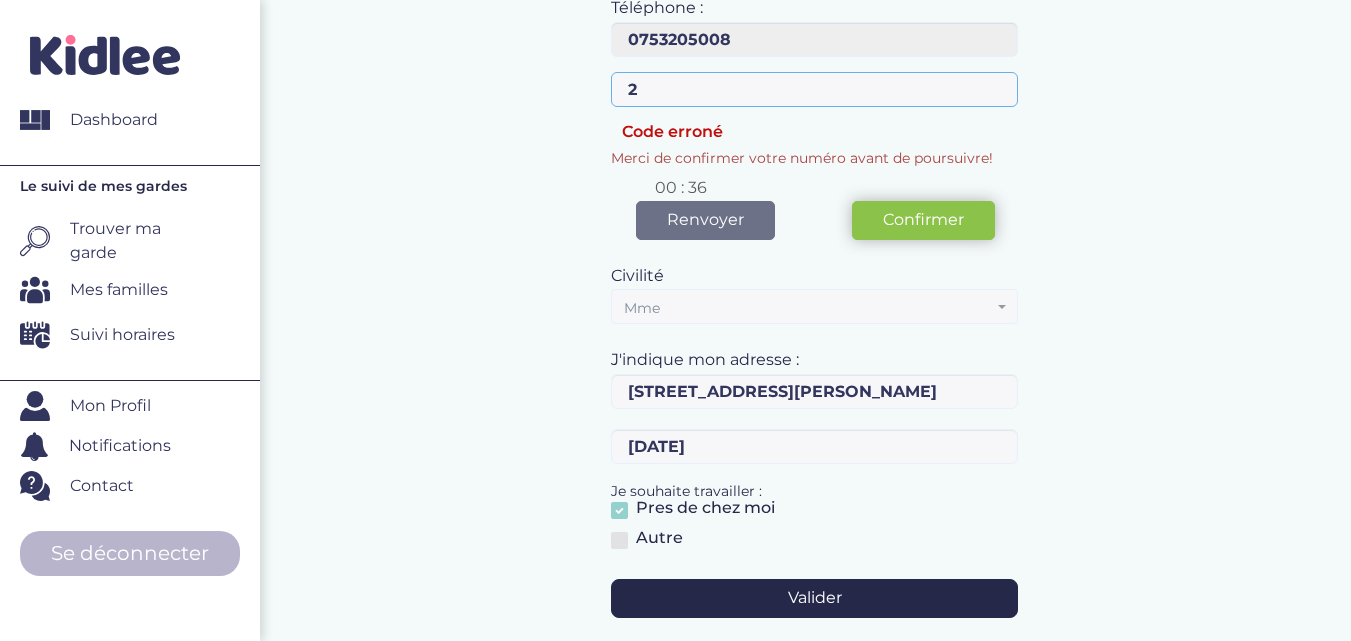click on "2" at bounding box center (814, 89) 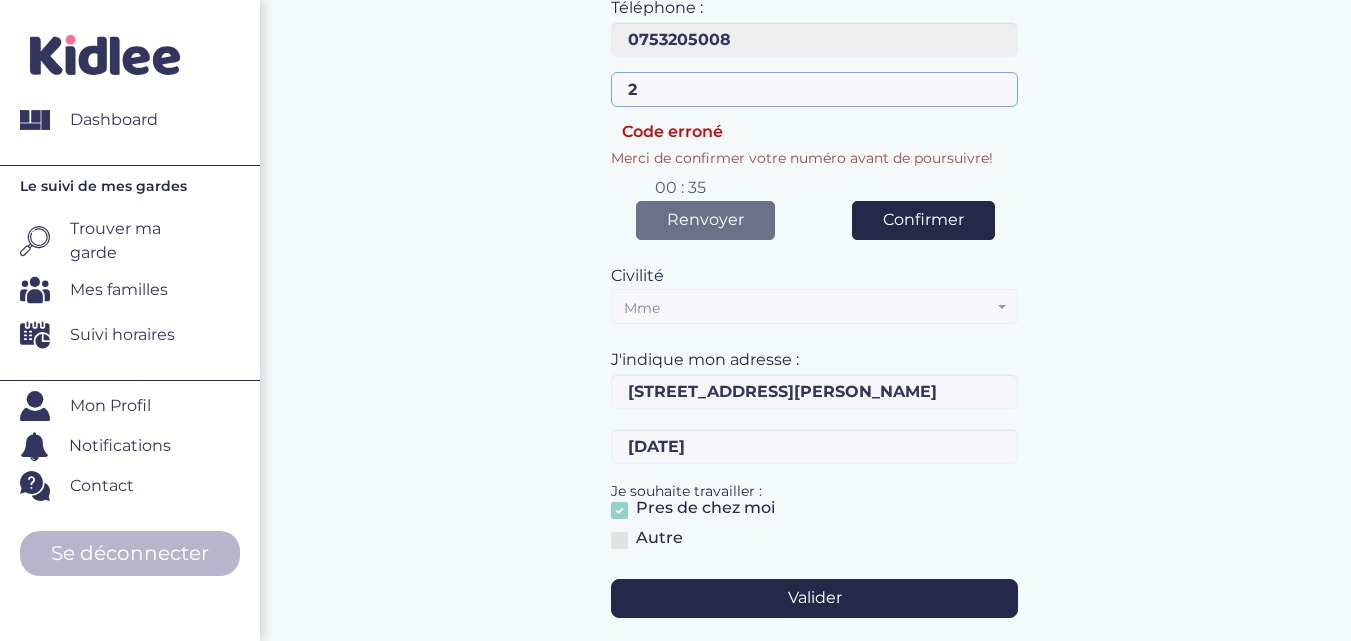 click on "2" at bounding box center [814, 89] 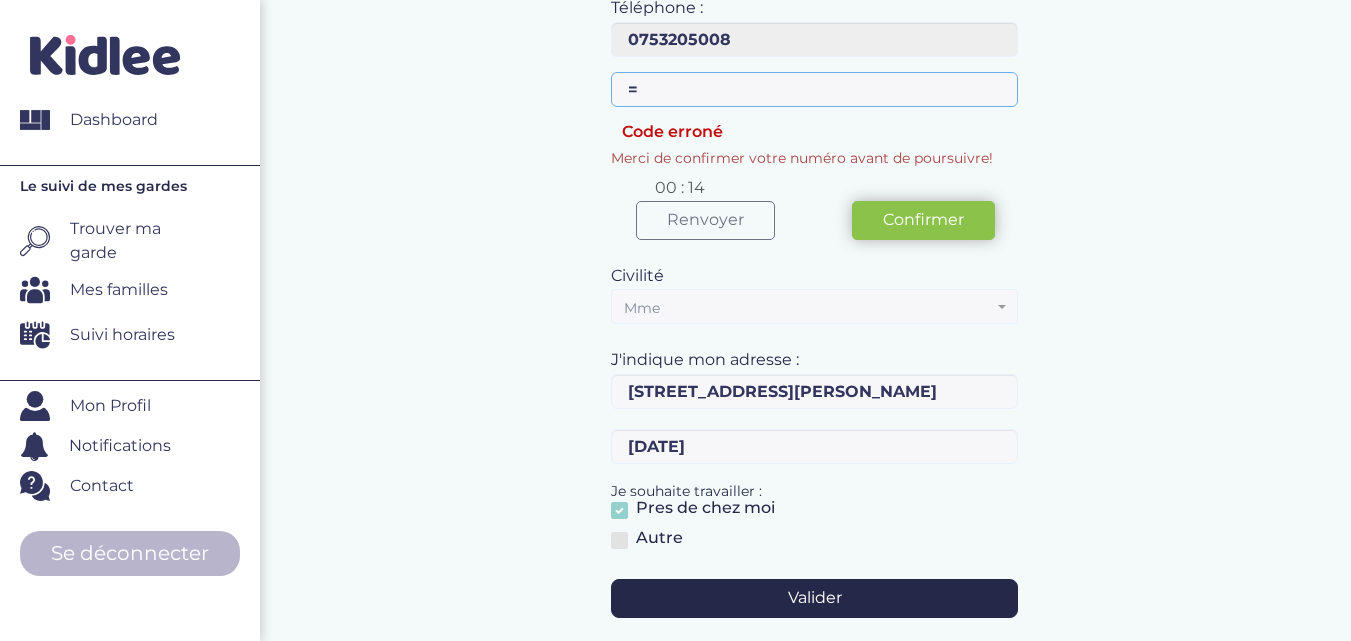 type on "=" 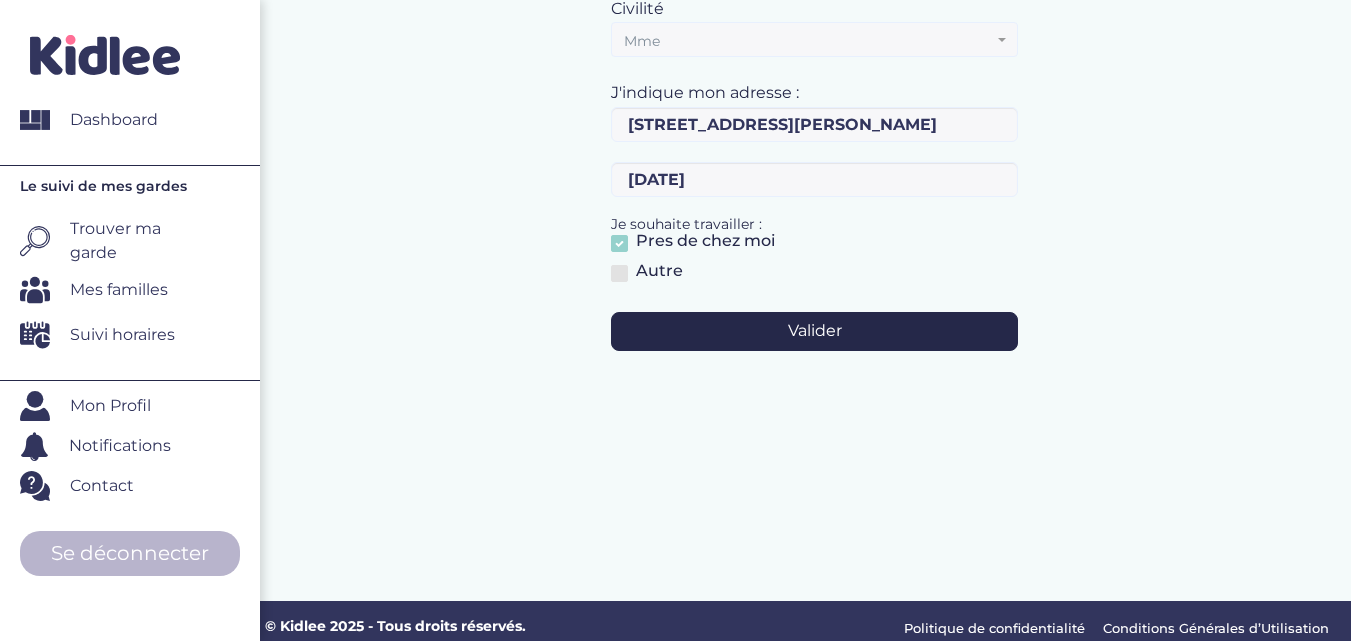scroll, scrollTop: 434, scrollLeft: 0, axis: vertical 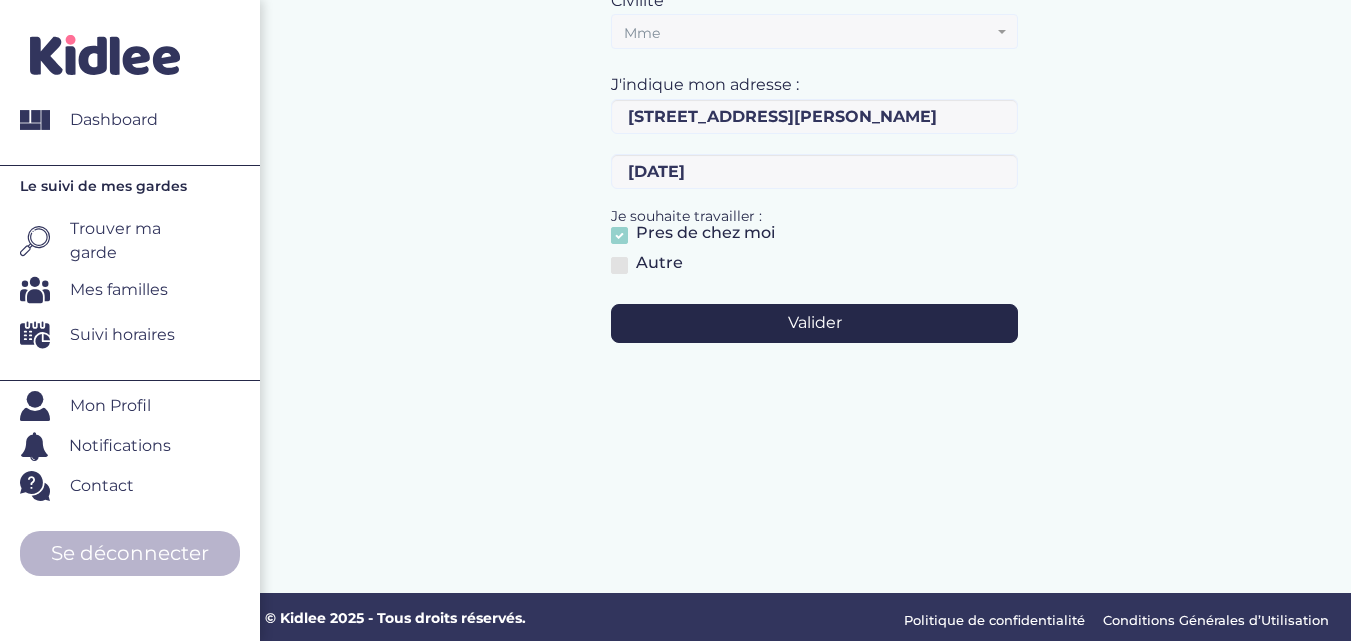 click on "Mes familles" at bounding box center (119, 290) 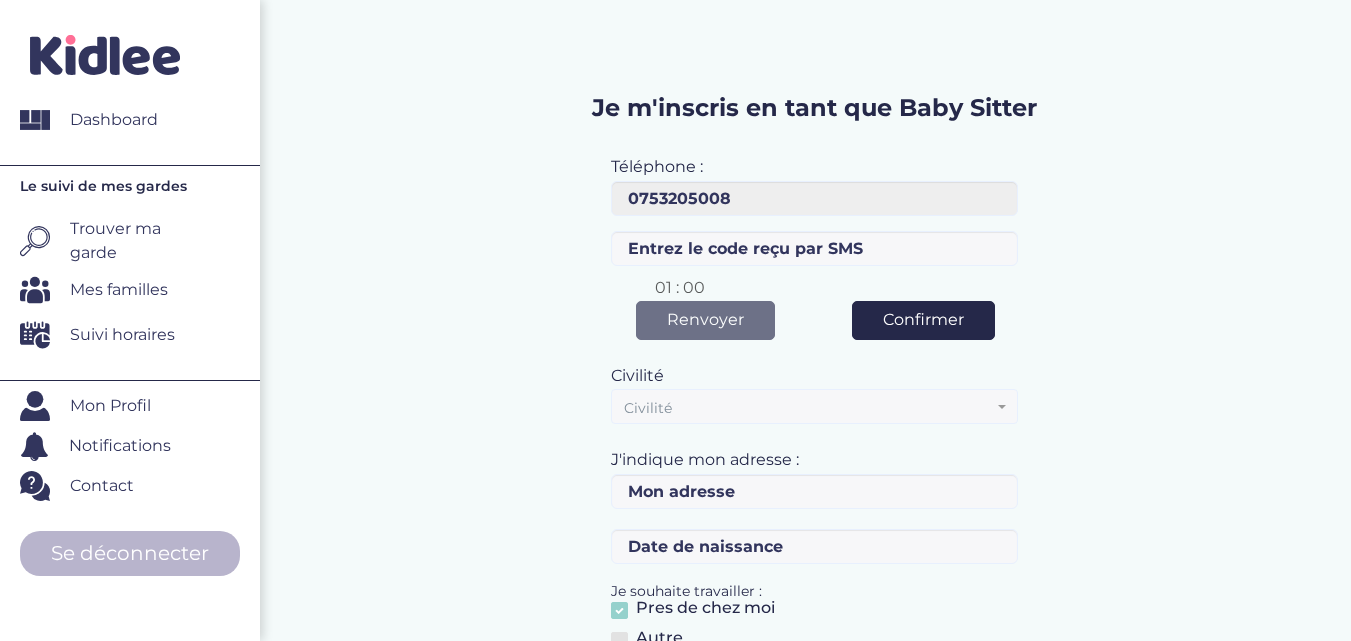 scroll, scrollTop: 0, scrollLeft: 0, axis: both 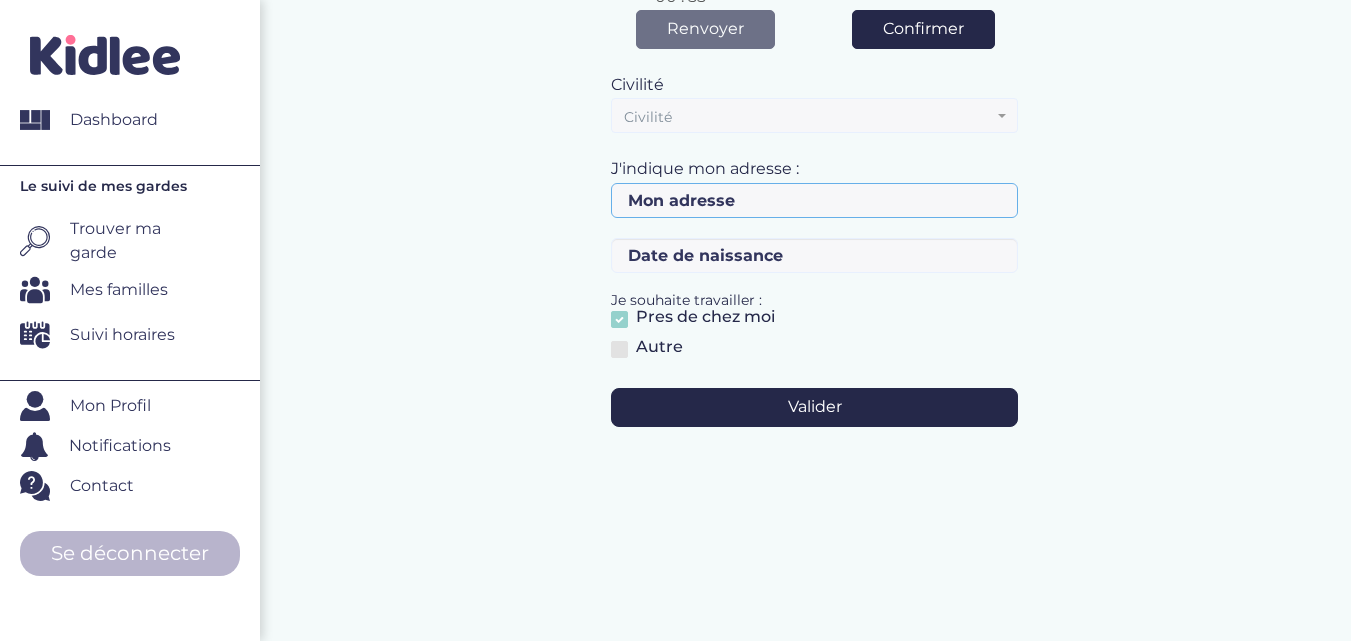 click at bounding box center (814, 200) 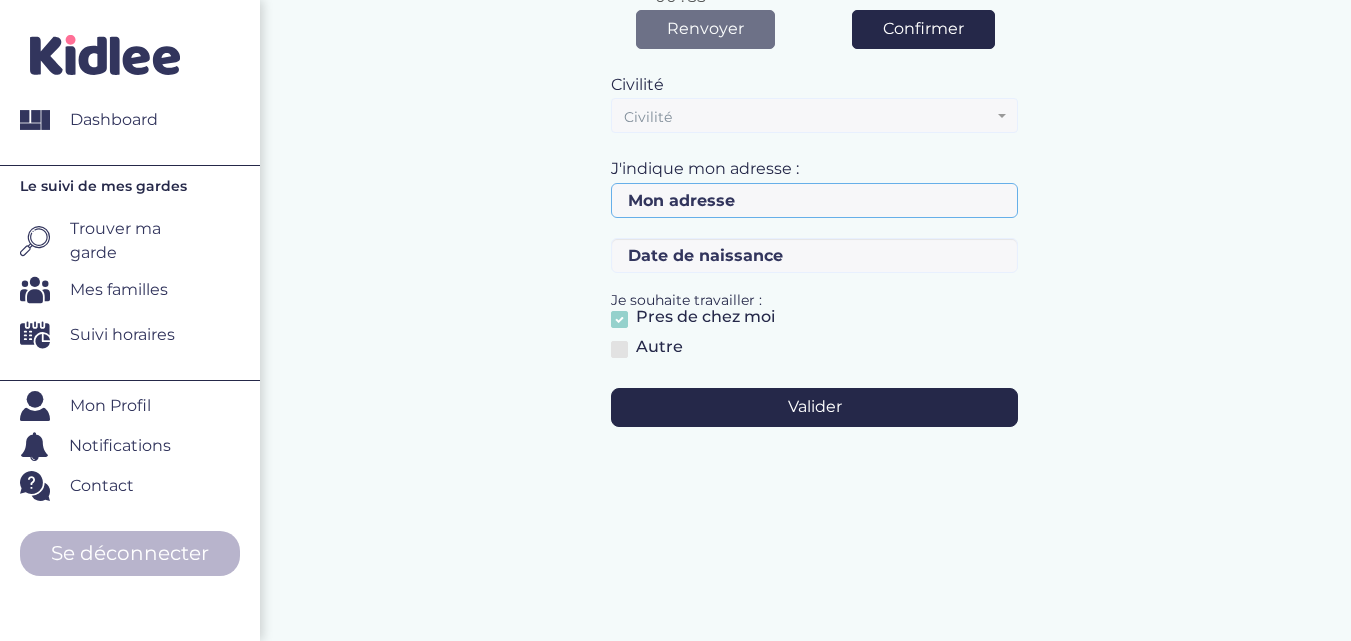 click at bounding box center (814, 200) 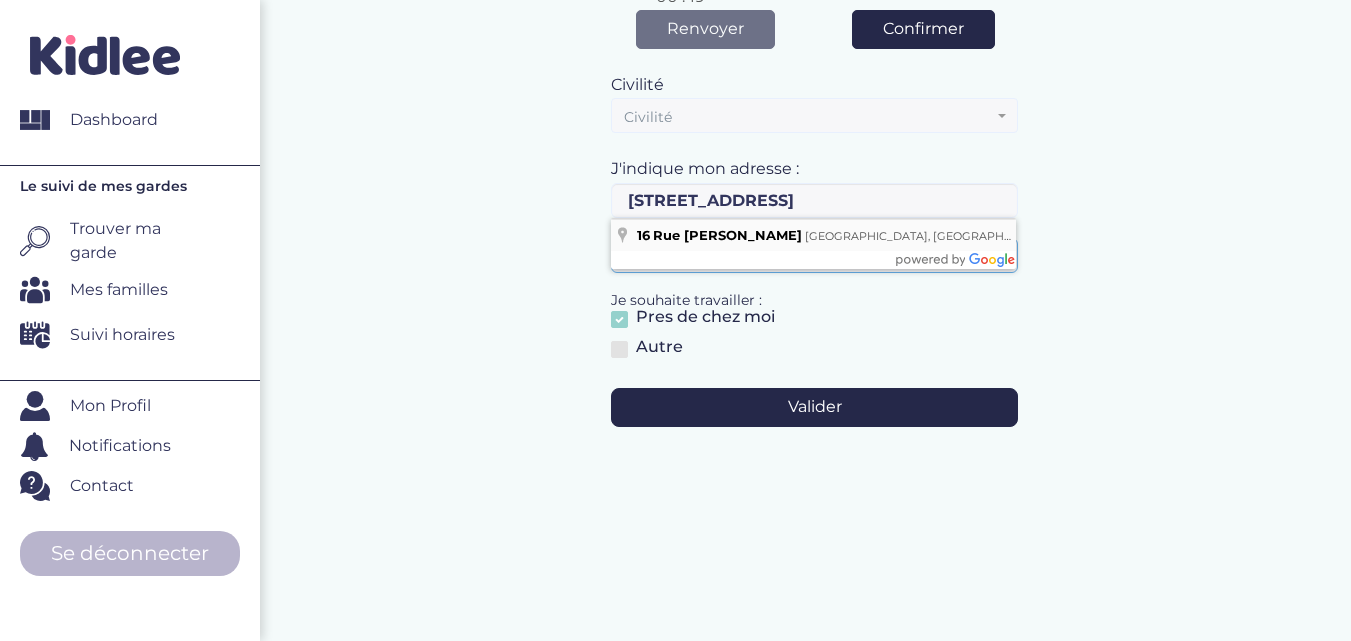 type on "[STREET_ADDRESS][PERSON_NAME]" 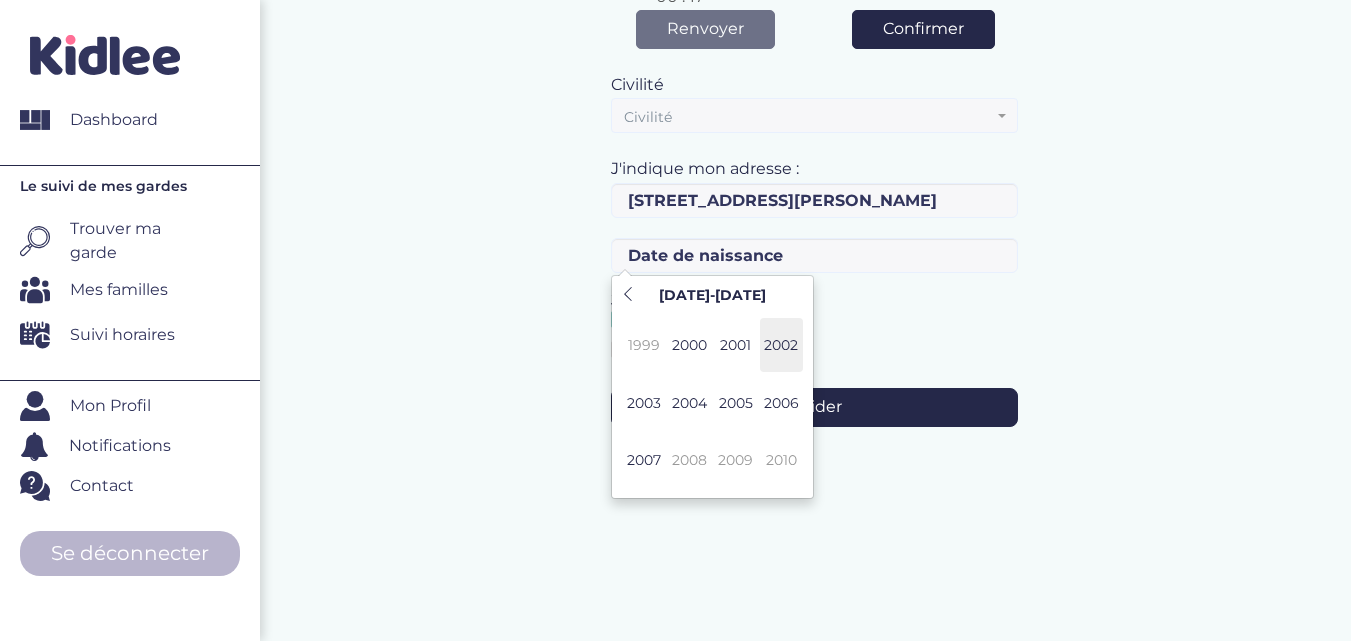 click on "2002" at bounding box center (781, 345) 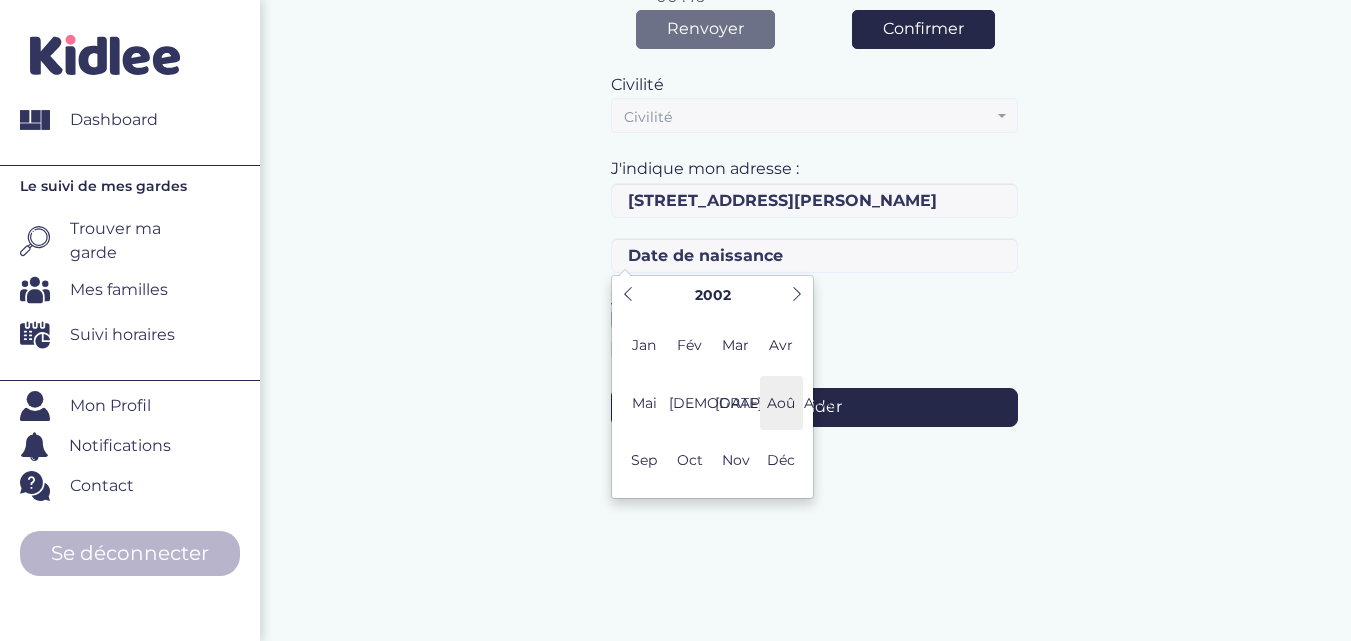 click on "Aoû" at bounding box center [781, 403] 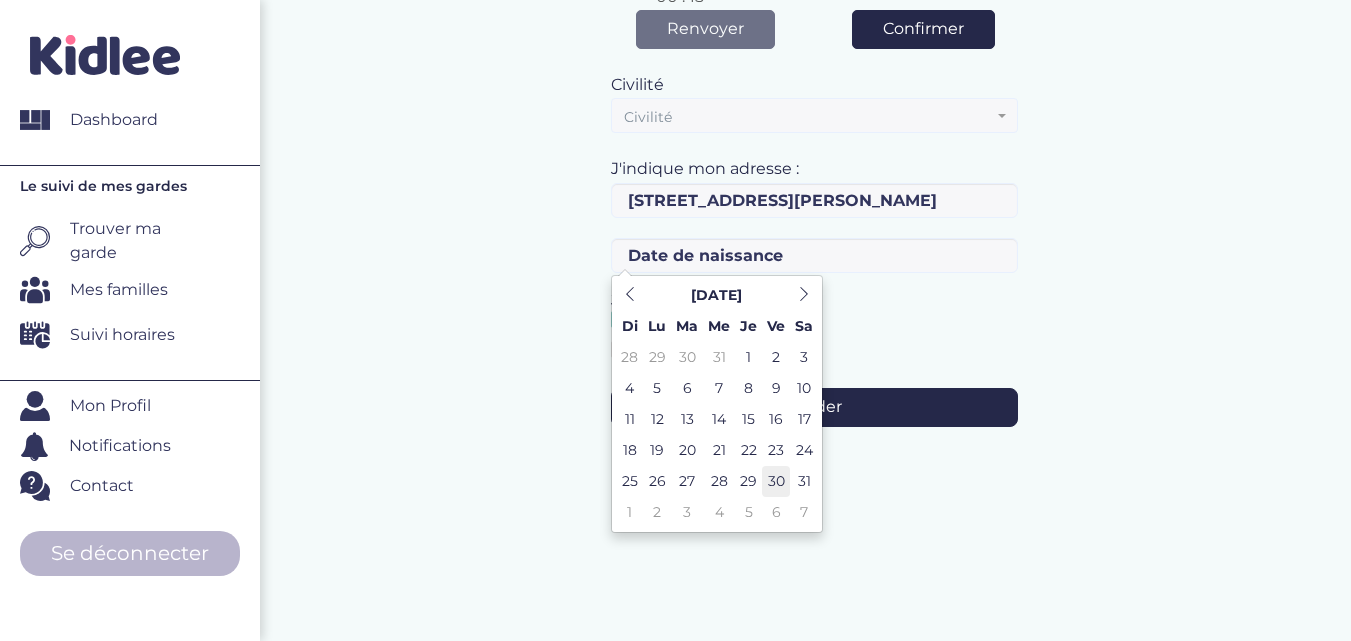 click on "30" at bounding box center [776, 481] 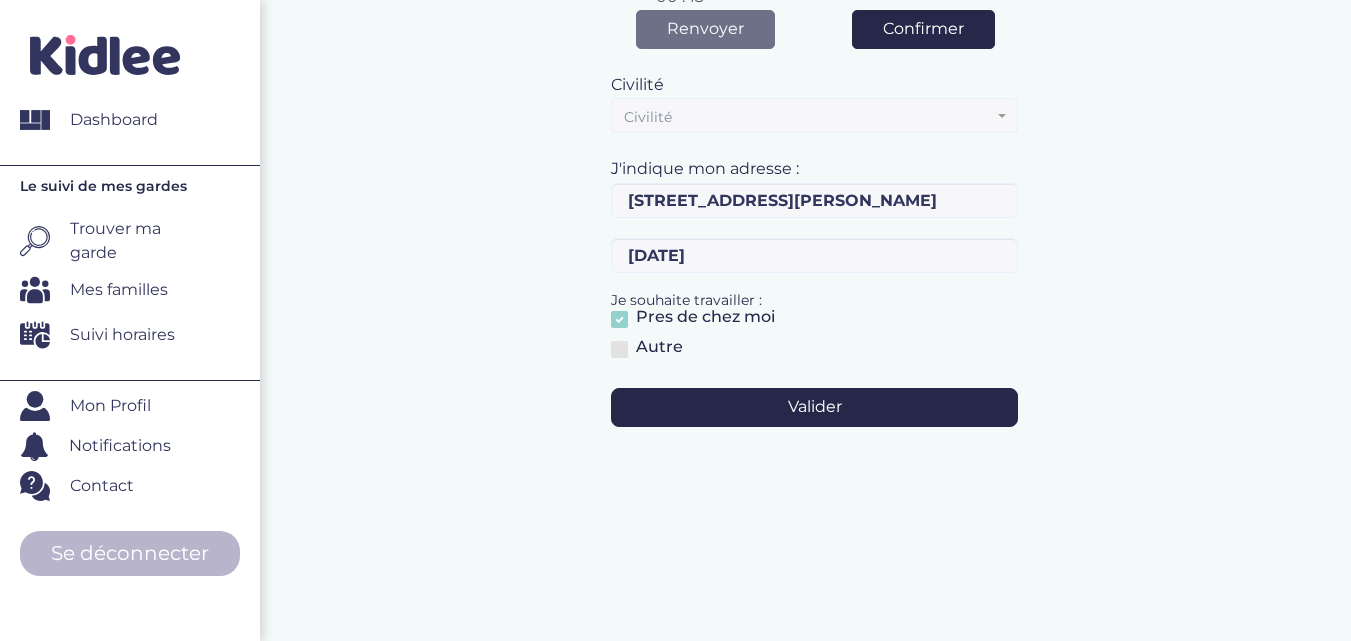 click on "Autre" at bounding box center [814, 353] 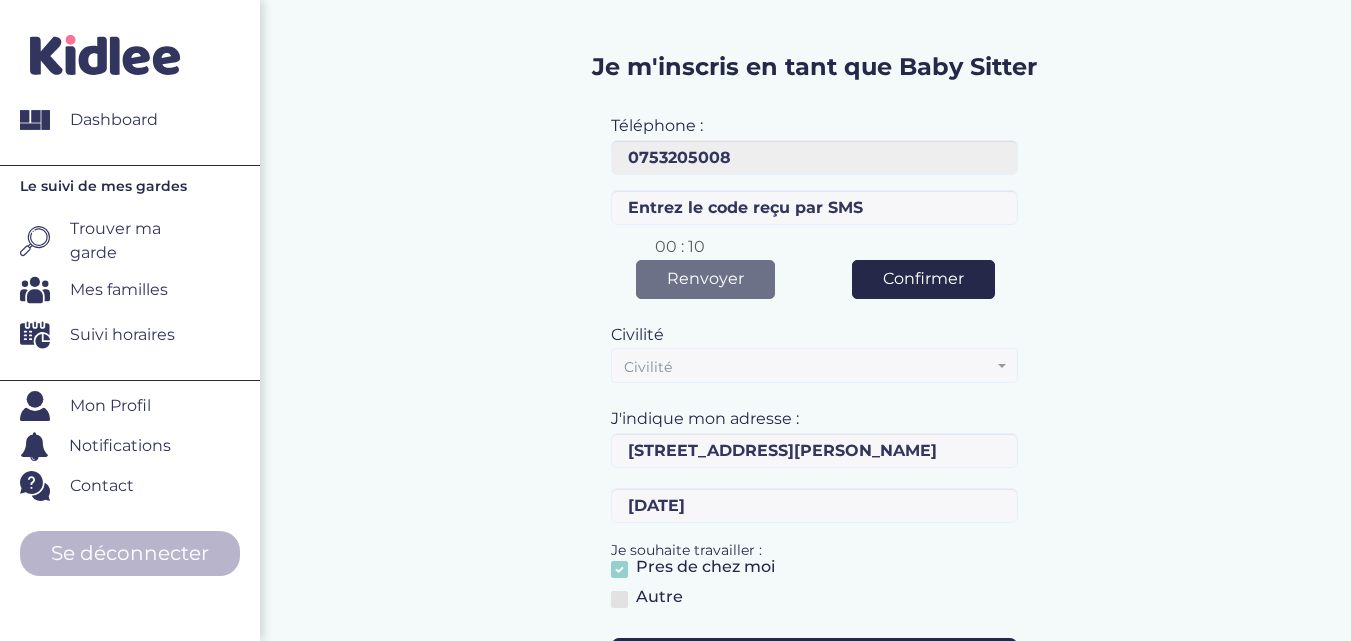 scroll, scrollTop: 8, scrollLeft: 0, axis: vertical 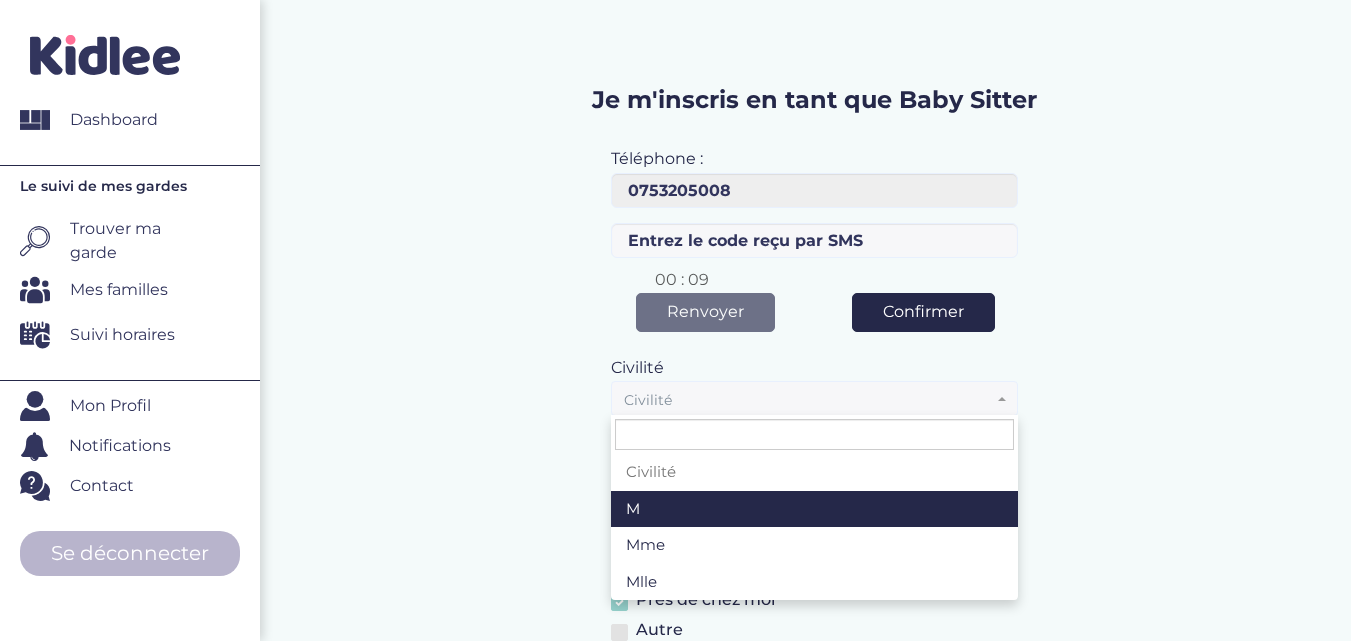 click on "Civilité" at bounding box center [808, 400] 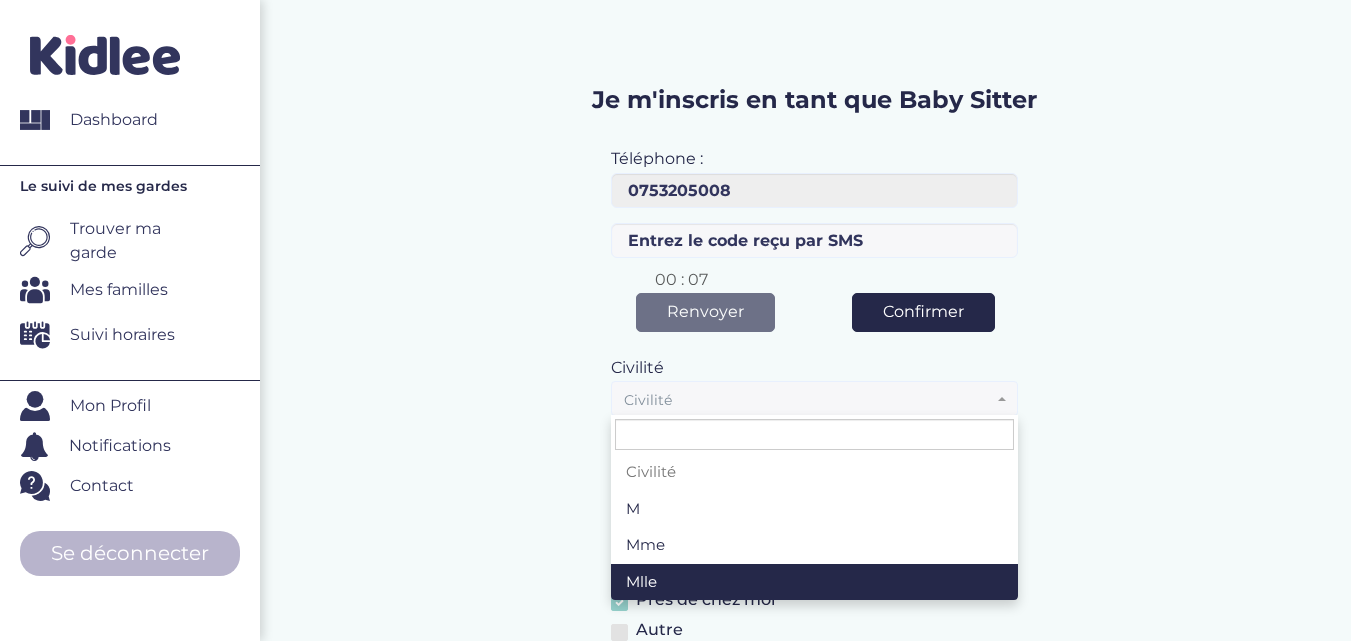 select on "2" 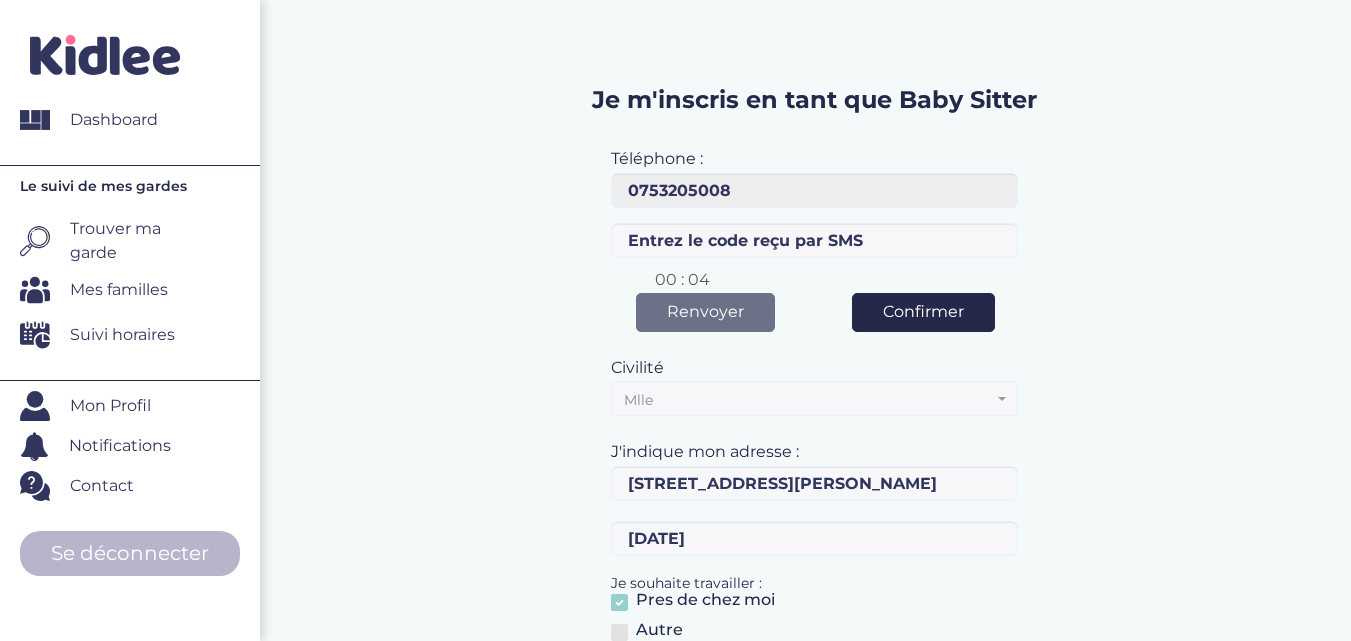 click on "Renvoyer
00 : 04
Confirmer
Envoyer
Confirmé" at bounding box center (814, 302) 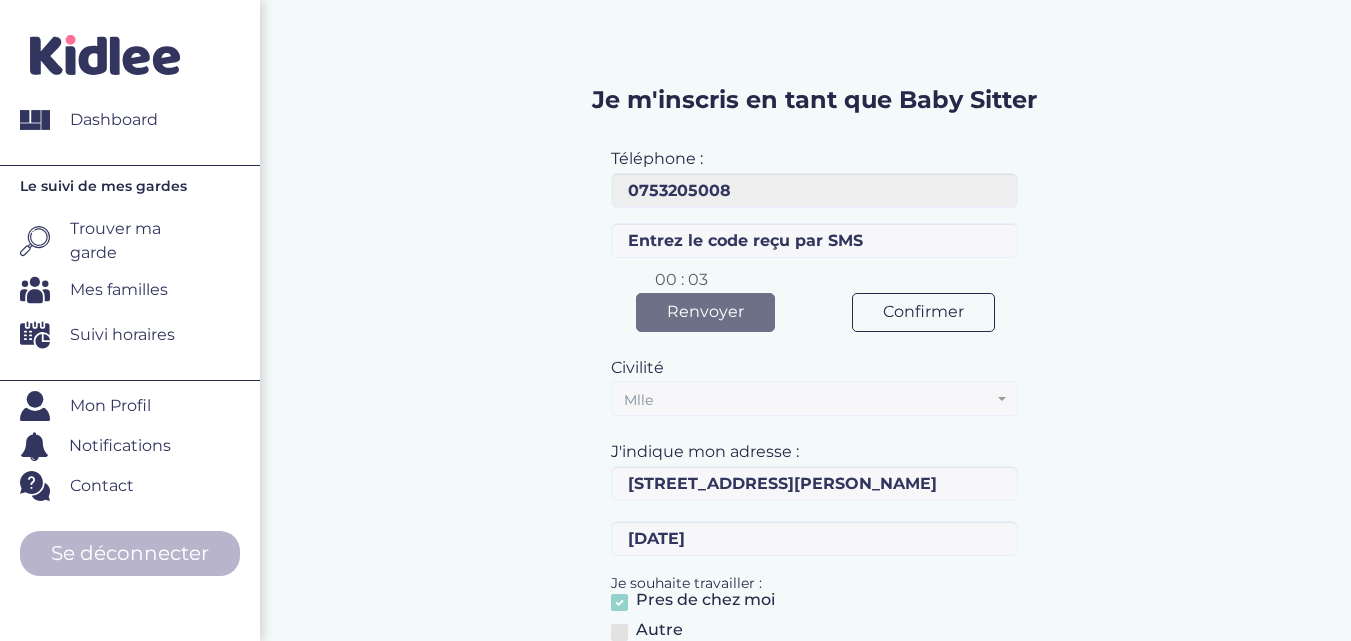click on "Confirmer" at bounding box center [923, 312] 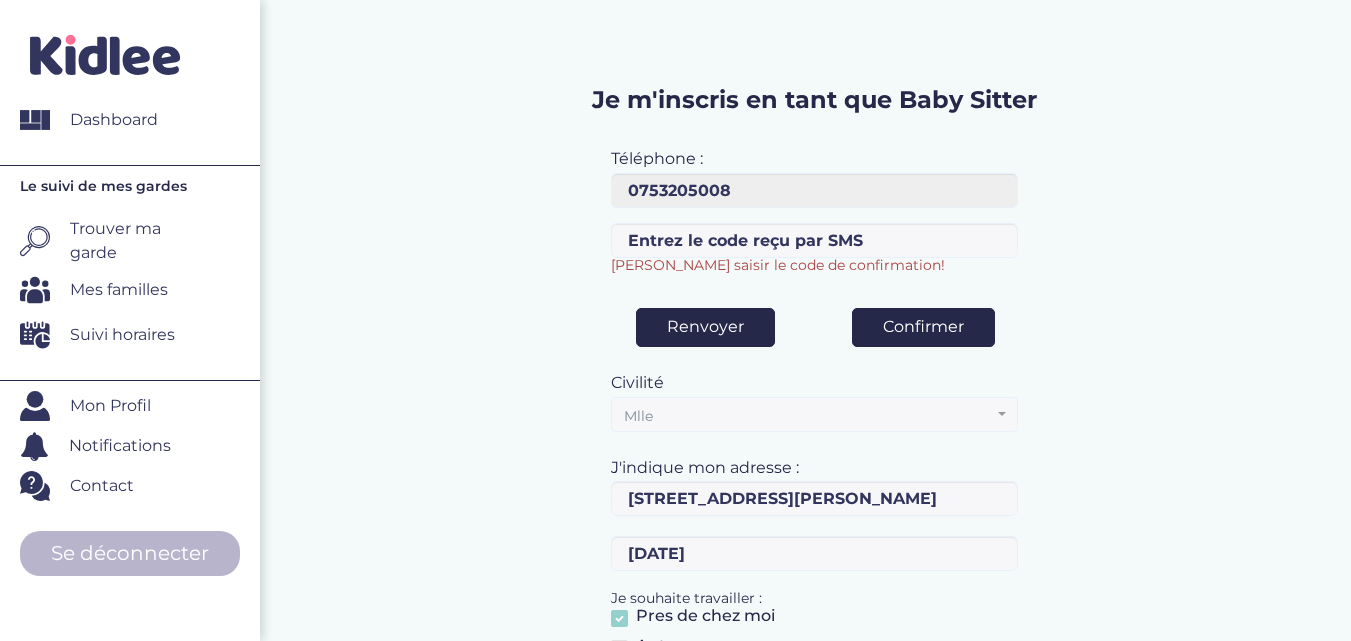 click on "Toggle navigation
FAQ
Haddouche Naziha
Toggle navigation" at bounding box center [675, 511] 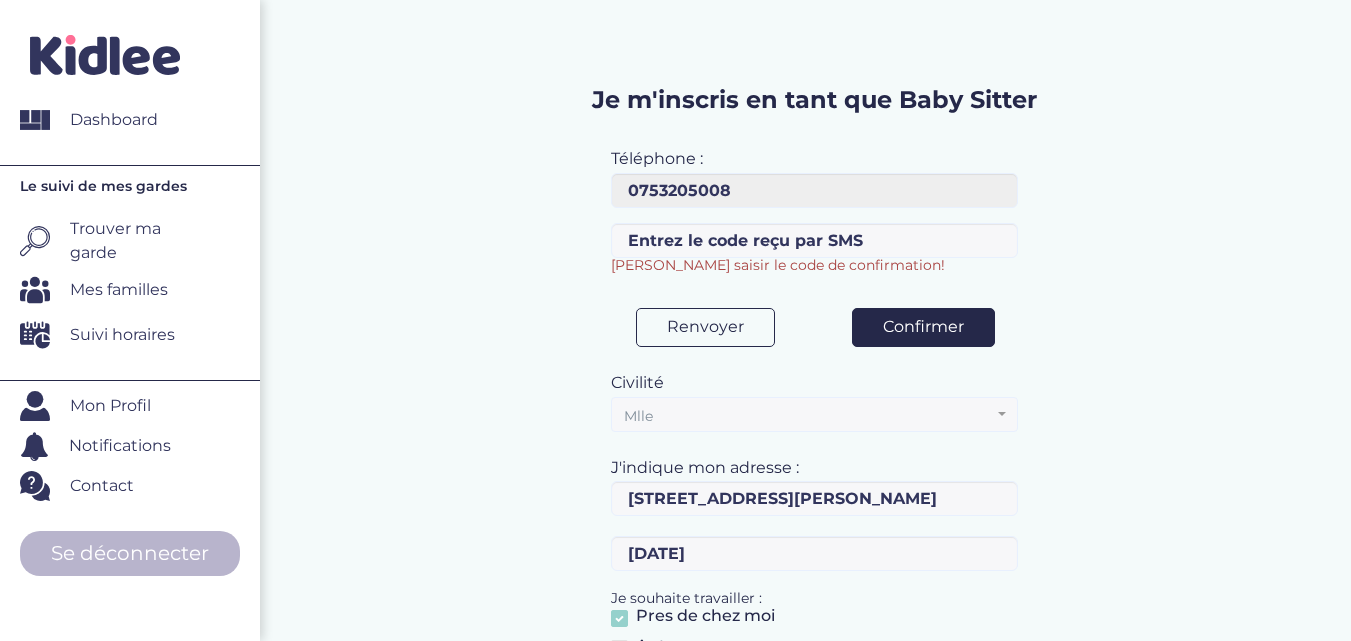 click on "Renvoyer
00 : 00" at bounding box center (705, 327) 